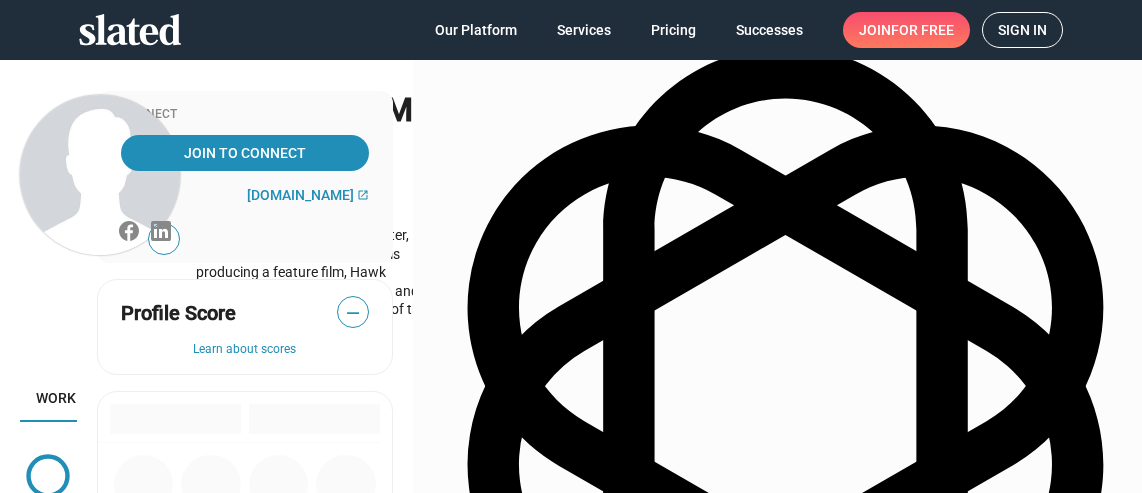 scroll, scrollTop: 0, scrollLeft: 0, axis: both 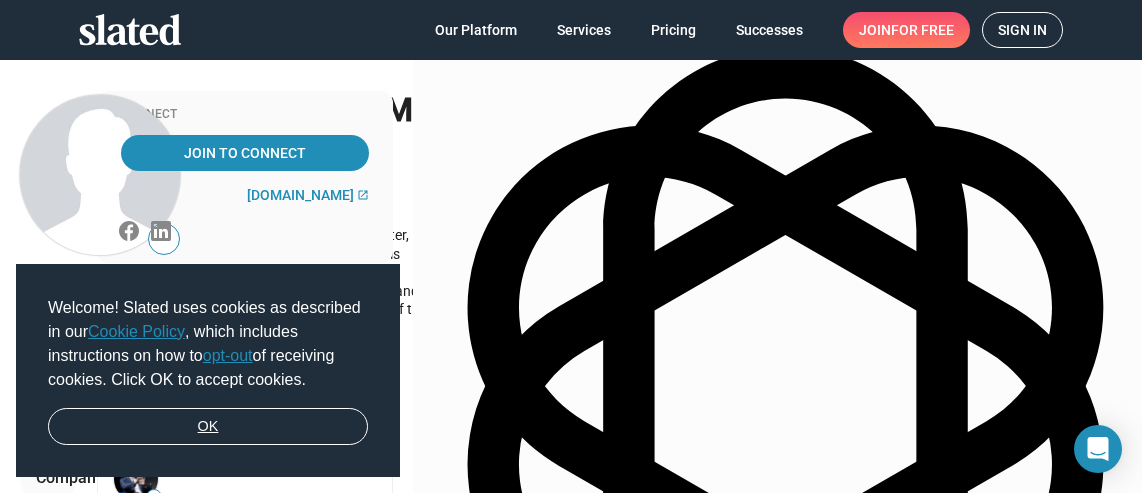click on "OK" at bounding box center [208, 427] 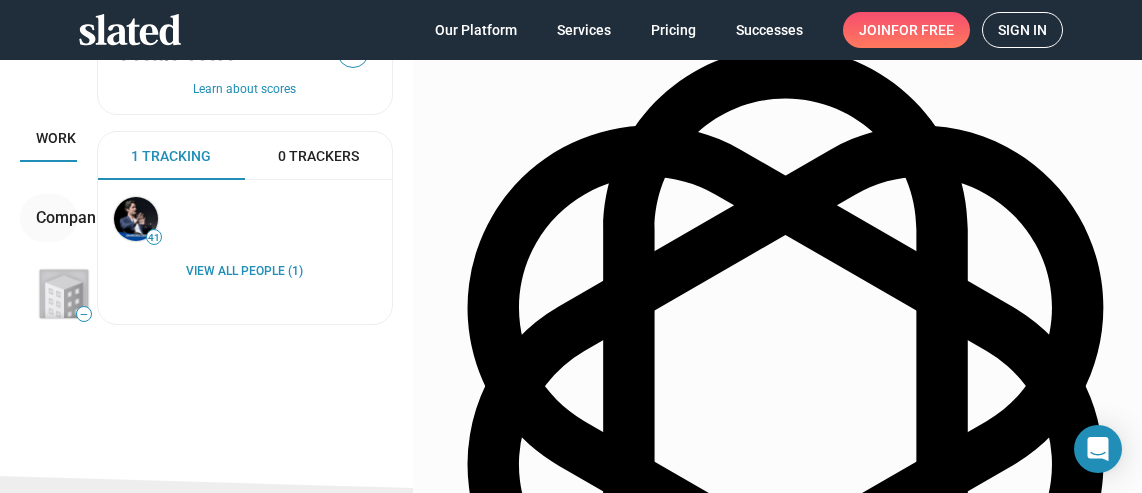 scroll, scrollTop: 262, scrollLeft: 0, axis: vertical 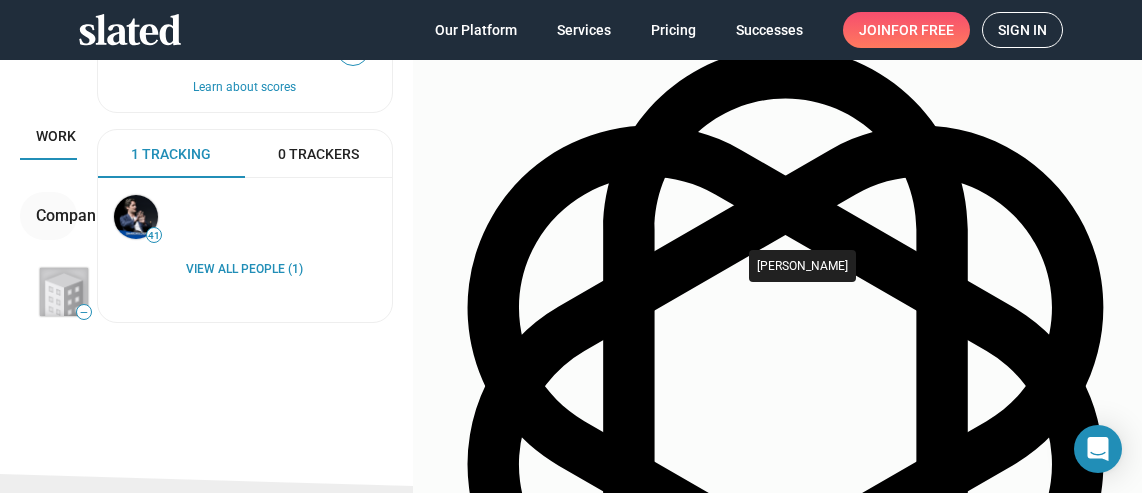 click at bounding box center [136, 217] 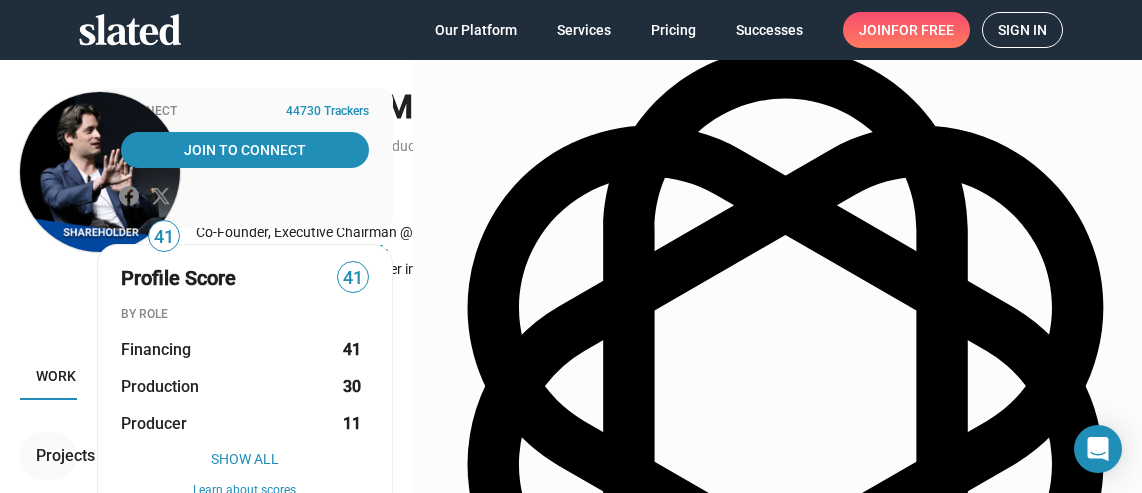scroll, scrollTop: 0, scrollLeft: 0, axis: both 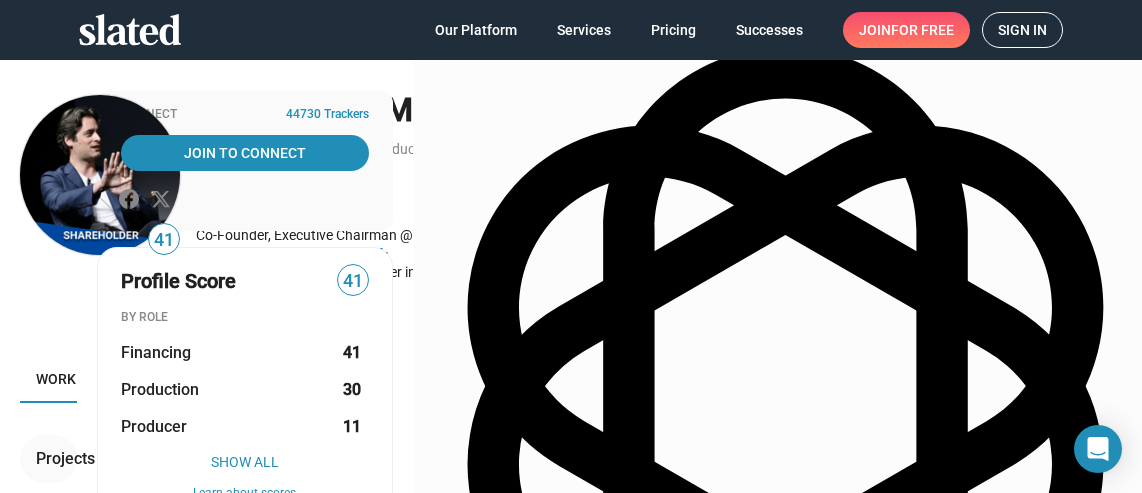 click on "Interests" at bounding box center [206, 379] 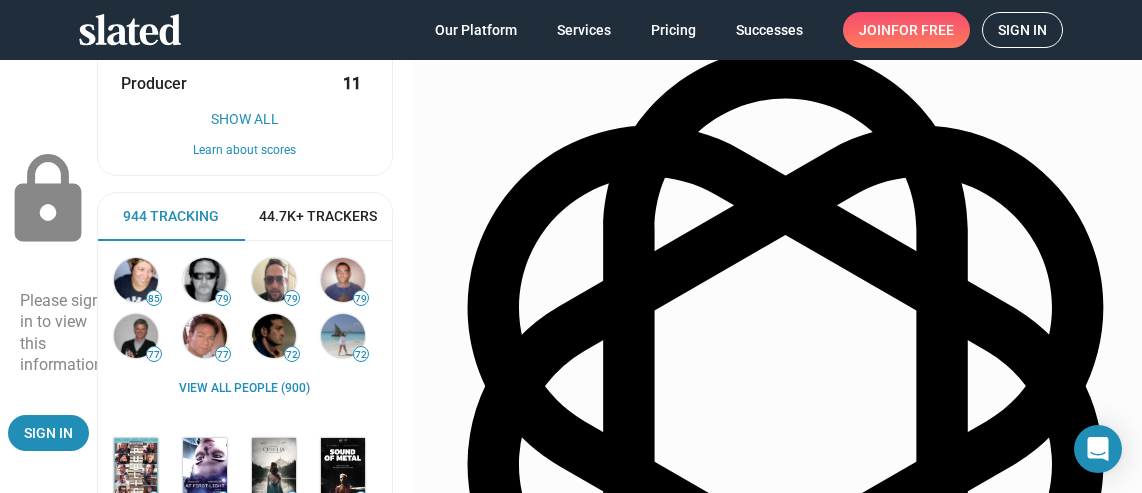 scroll, scrollTop: 339, scrollLeft: 0, axis: vertical 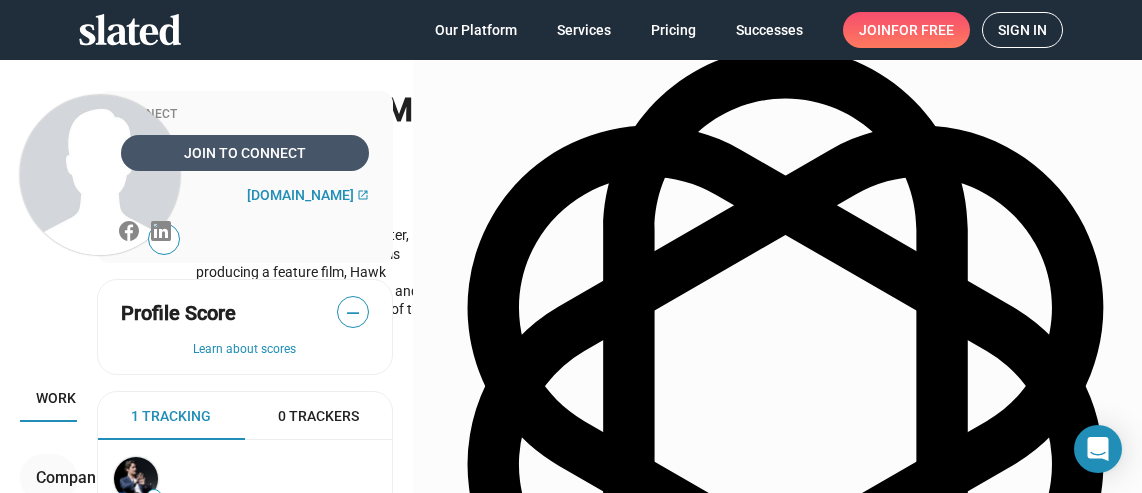 click on "Join To Connect" 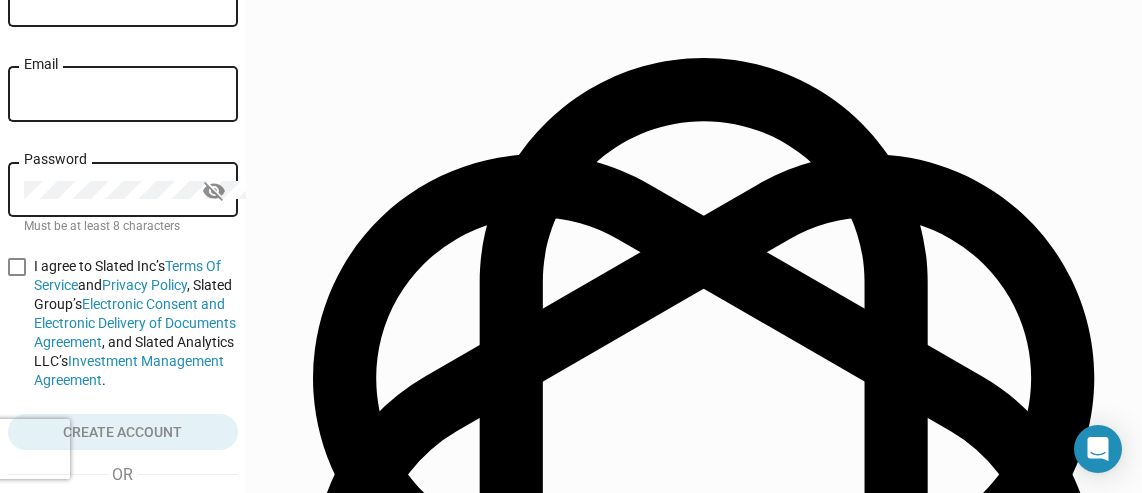 scroll, scrollTop: 253, scrollLeft: 0, axis: vertical 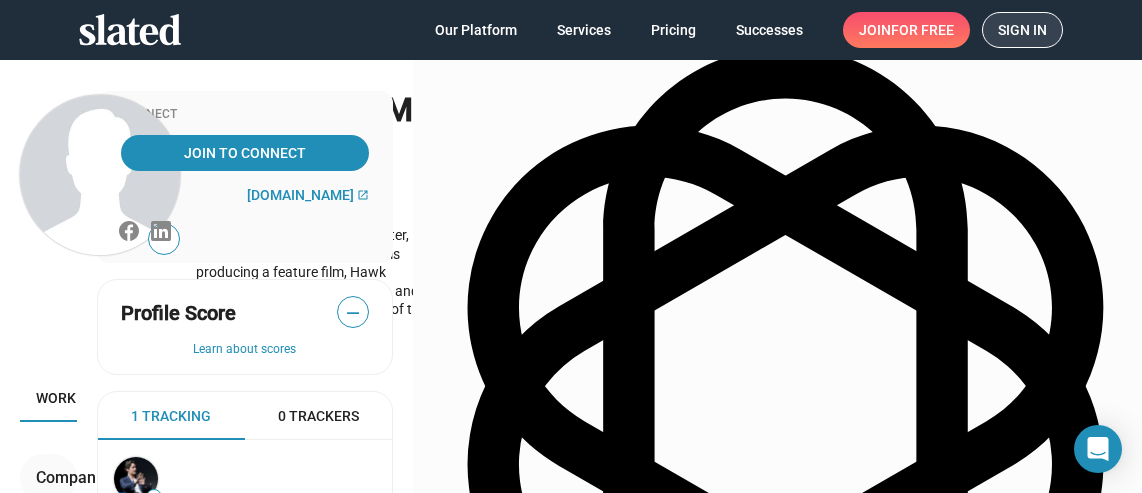 click on "Sign in" at bounding box center [1022, 30] 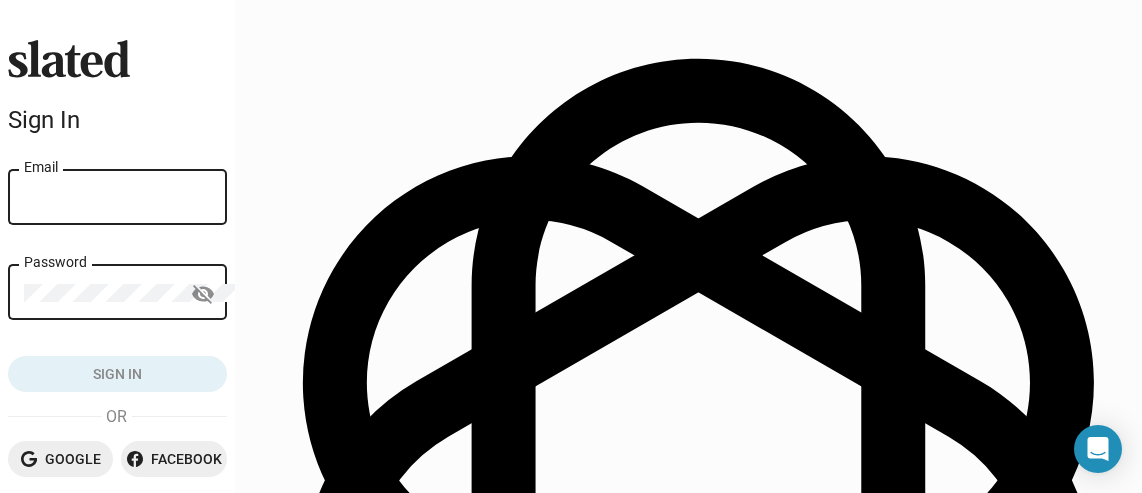 click on "Email" at bounding box center (117, 198) 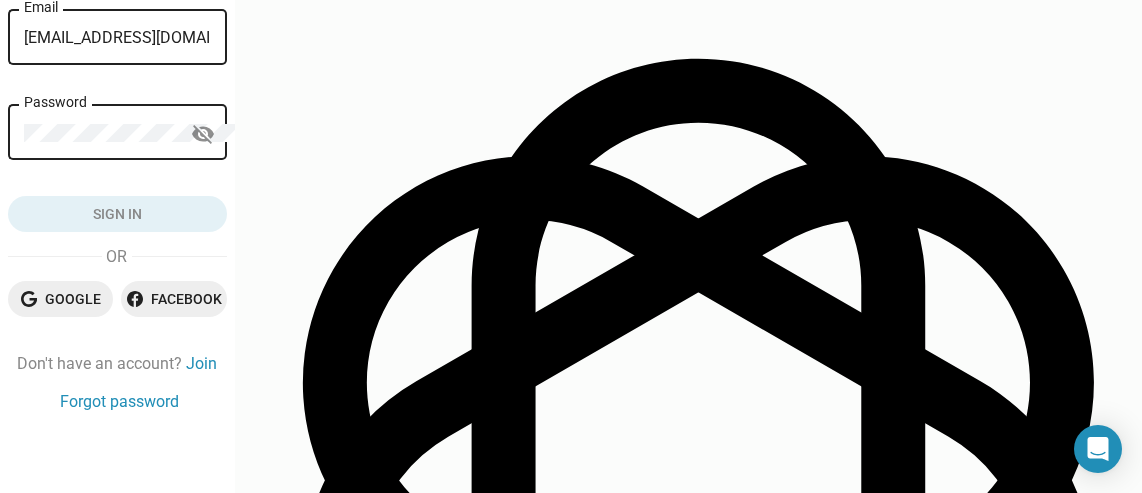 scroll, scrollTop: 163, scrollLeft: 0, axis: vertical 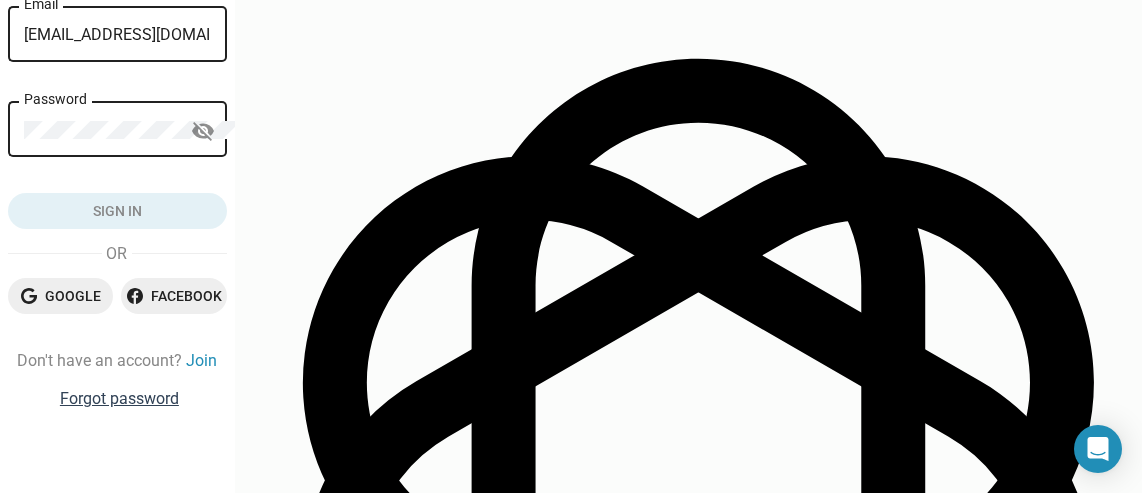 click on "Forgot password" 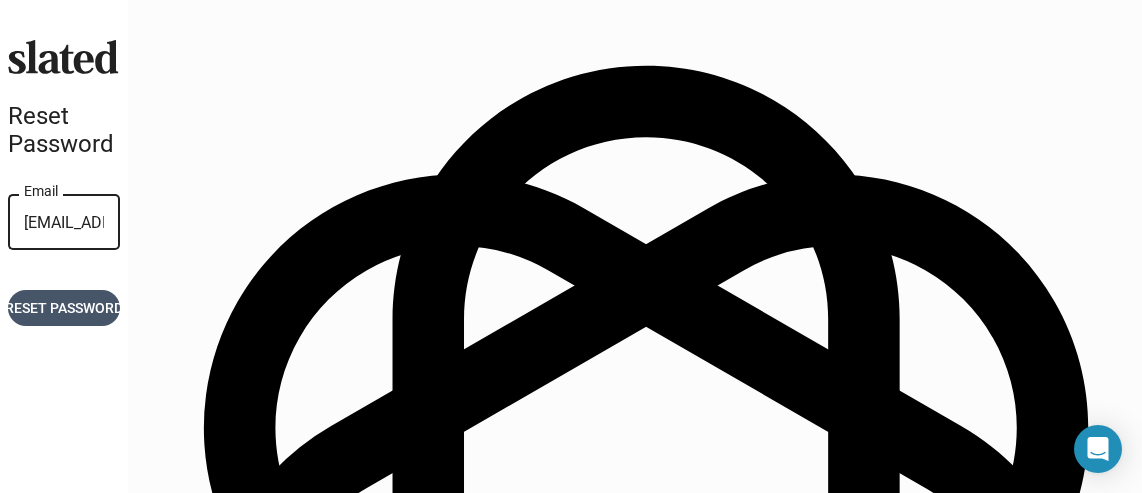 click on "Reset password" 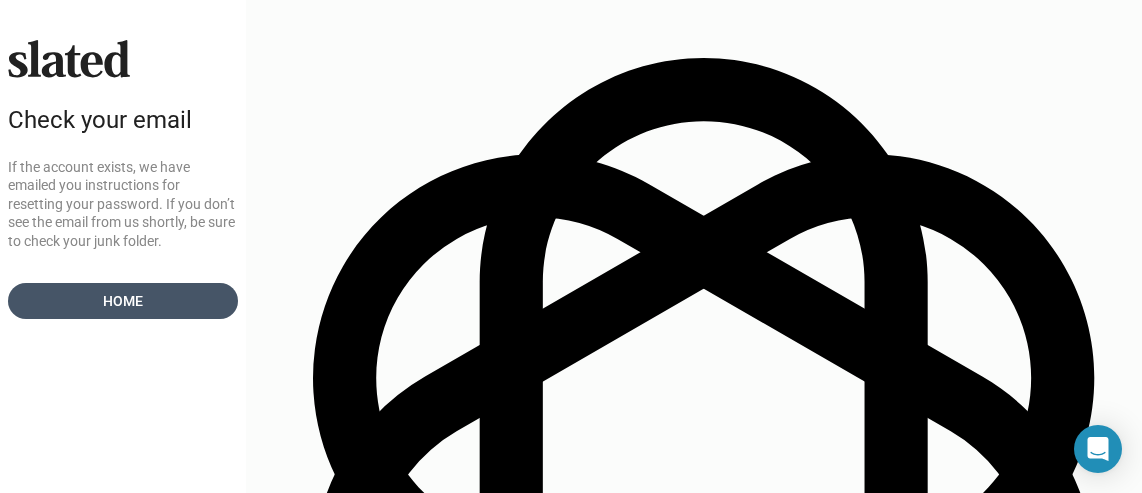 click on "Home" 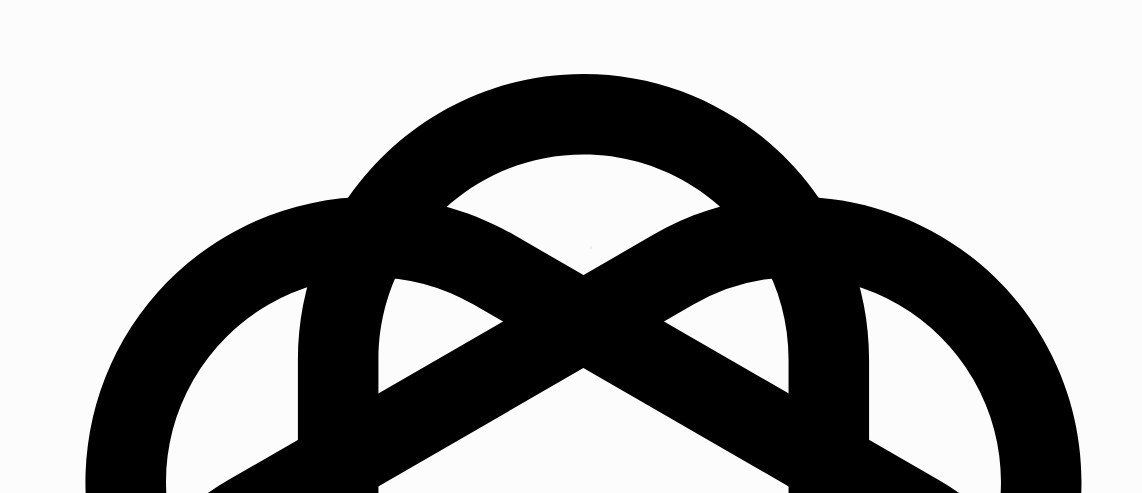 scroll, scrollTop: 0, scrollLeft: 0, axis: both 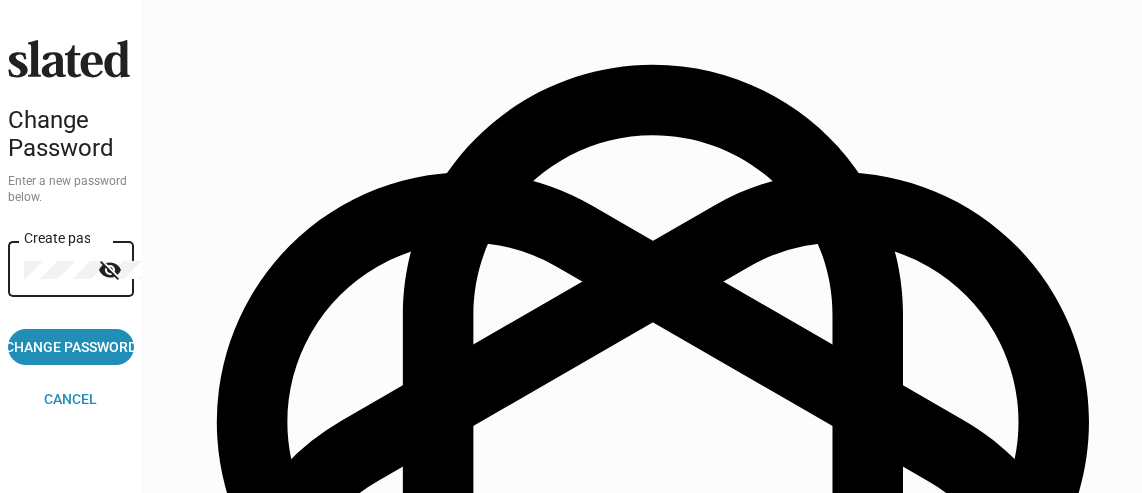 click on "visibility_off" 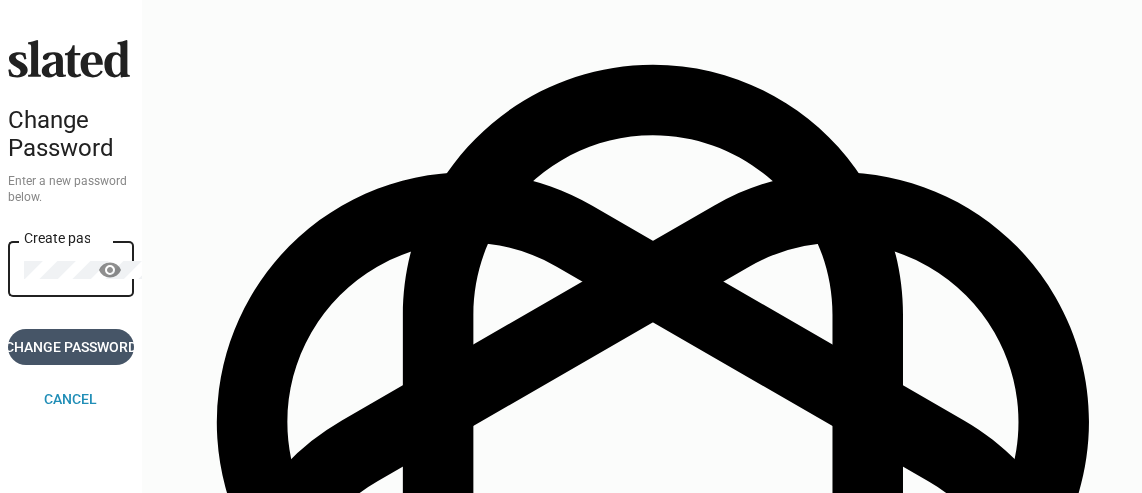 click on "Change Password" 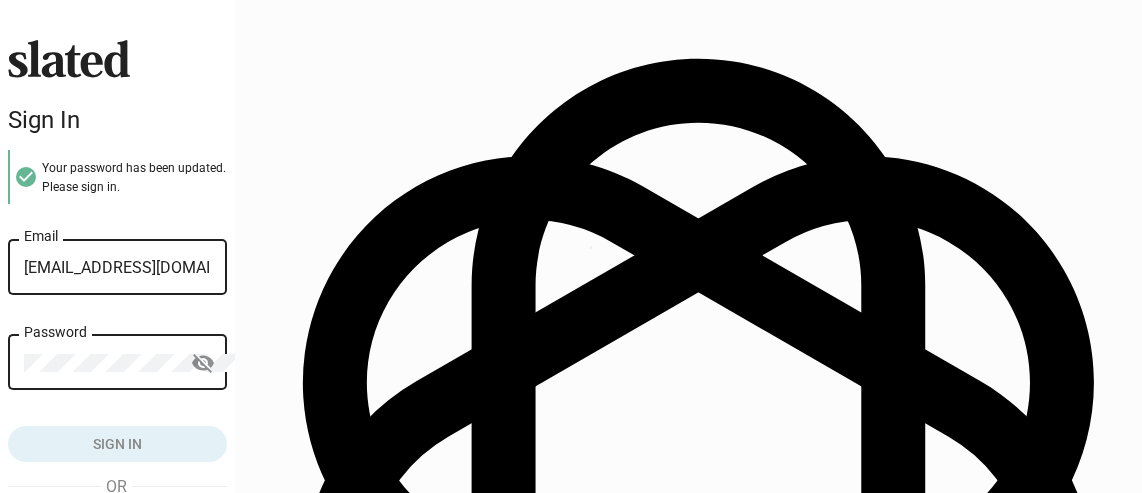 scroll, scrollTop: 0, scrollLeft: 0, axis: both 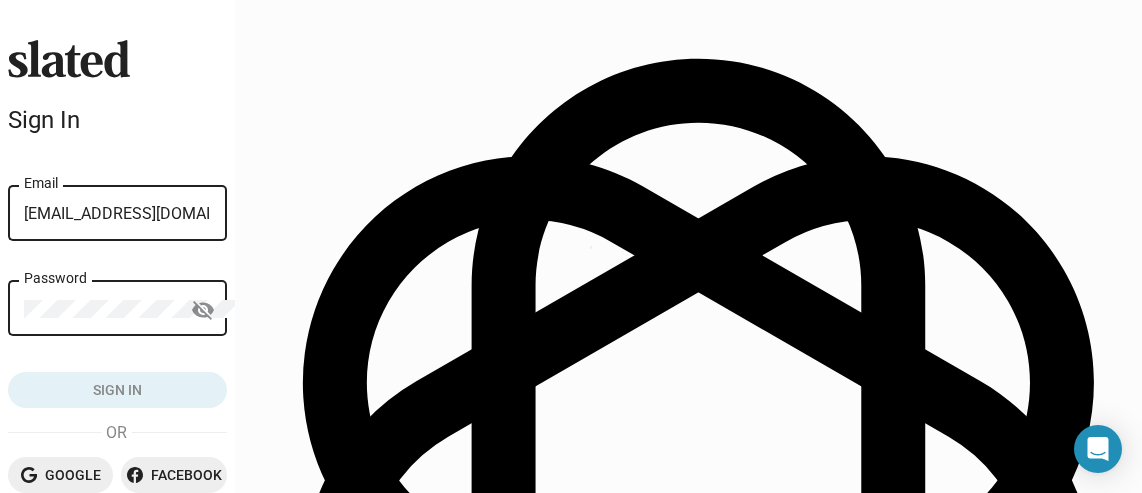 click on "check_circle Your password has been updated. Please sign in. marshige@comcast.net Email Password visibility_off Sign in" 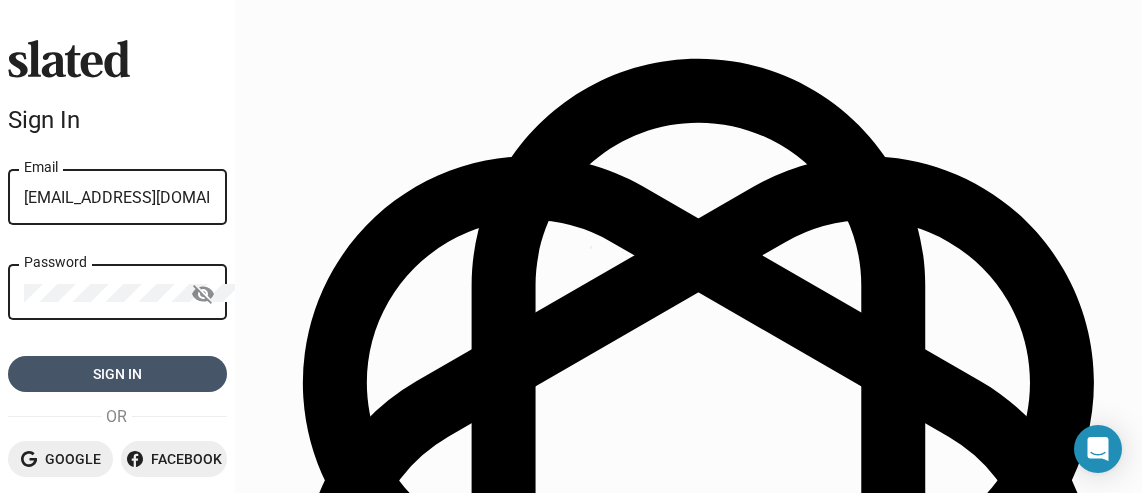click on "Sign in" 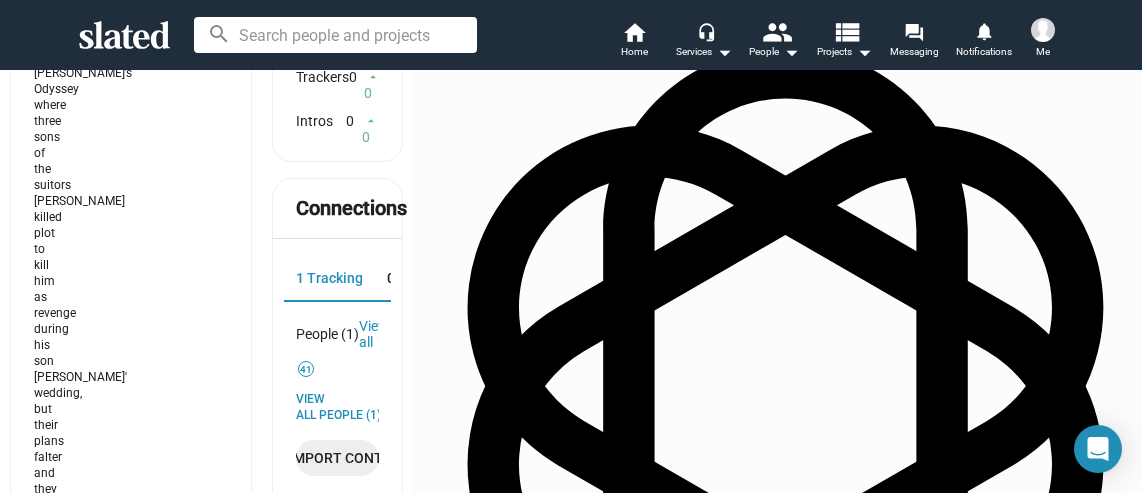 scroll, scrollTop: 500, scrollLeft: 0, axis: vertical 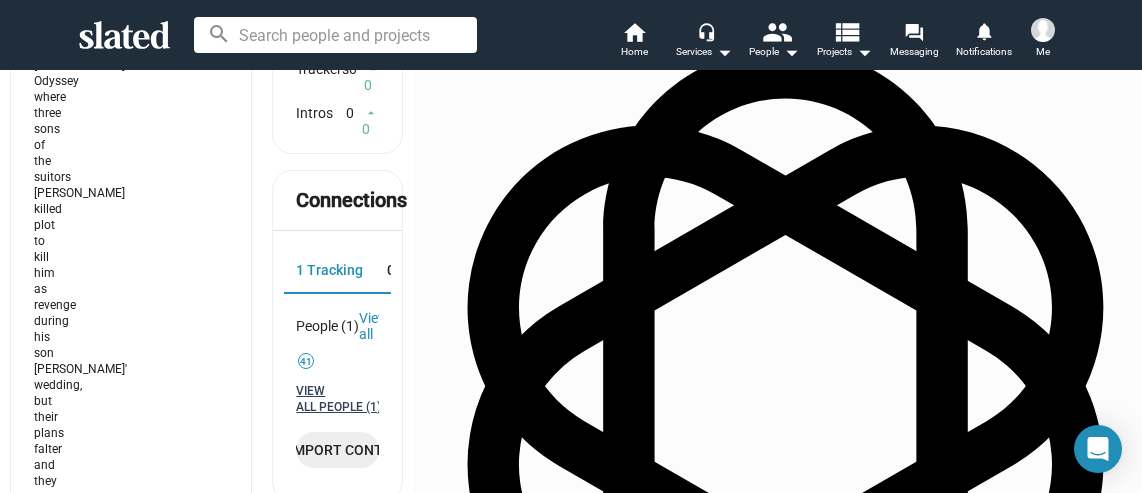click on "View all People (1)" at bounding box center [338, 400] 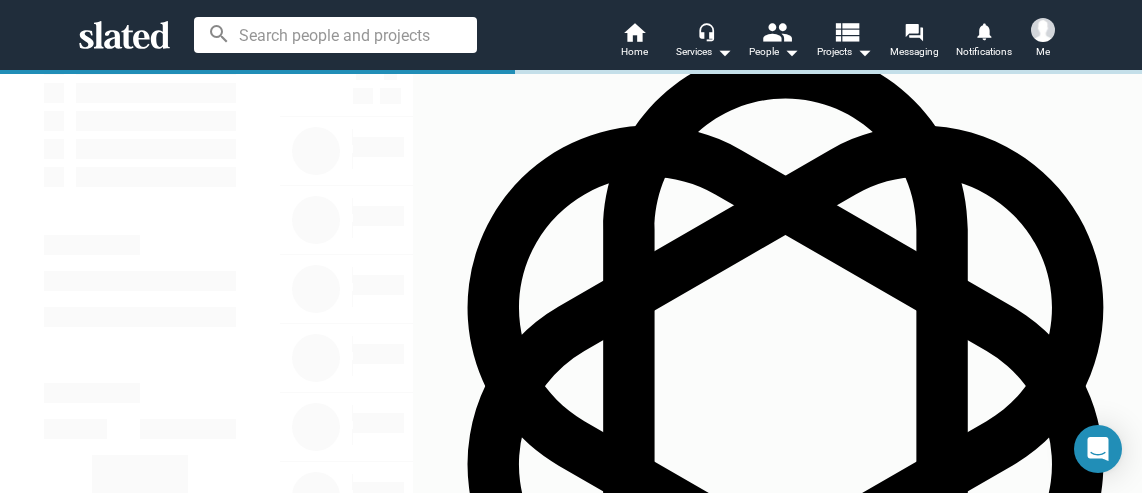 scroll, scrollTop: 0, scrollLeft: 0, axis: both 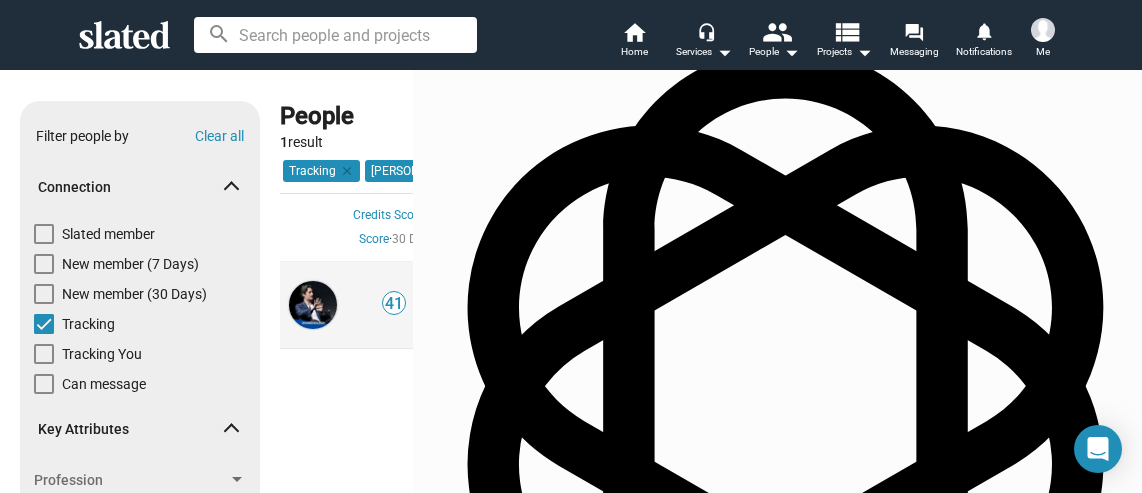 click 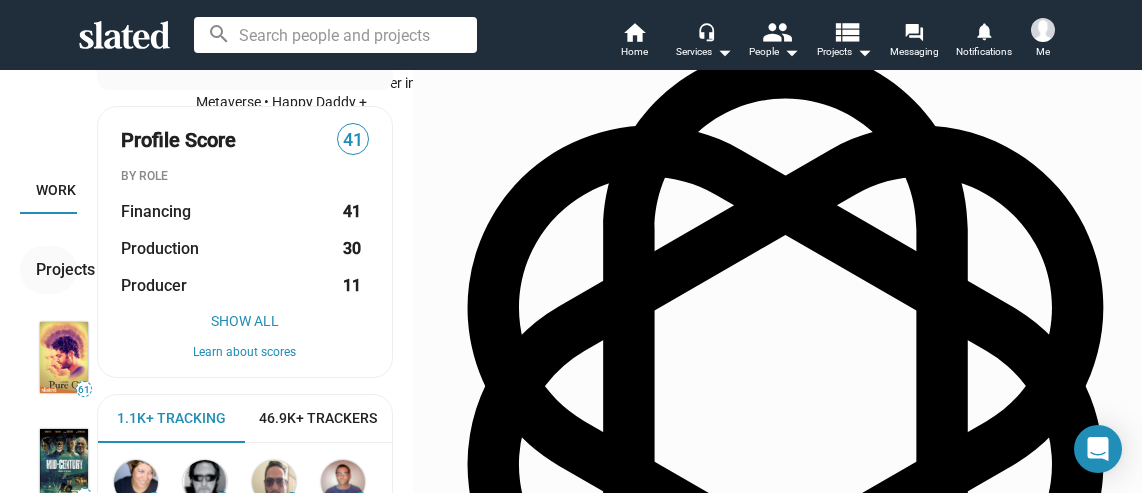 scroll, scrollTop: 202, scrollLeft: 0, axis: vertical 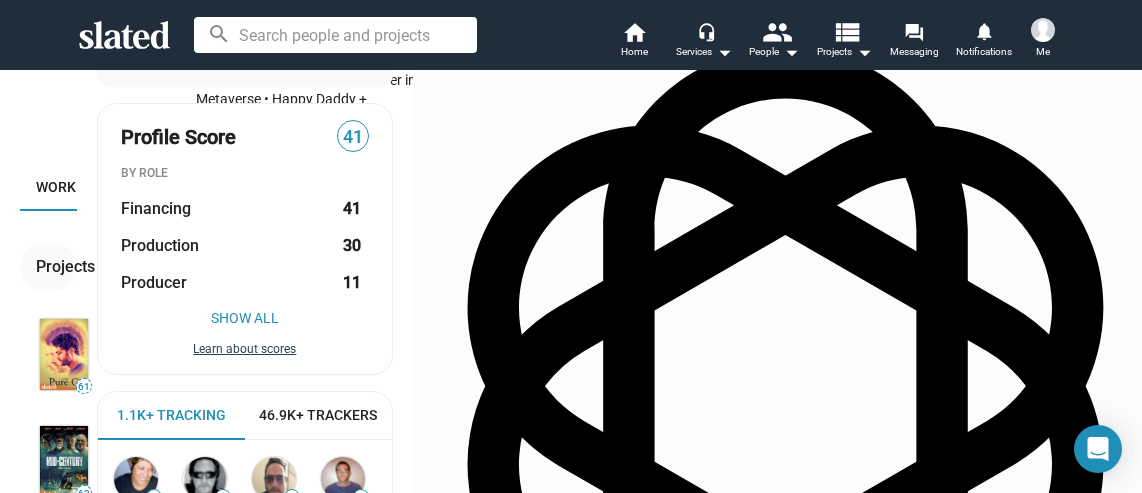 click on "Learn about scores" 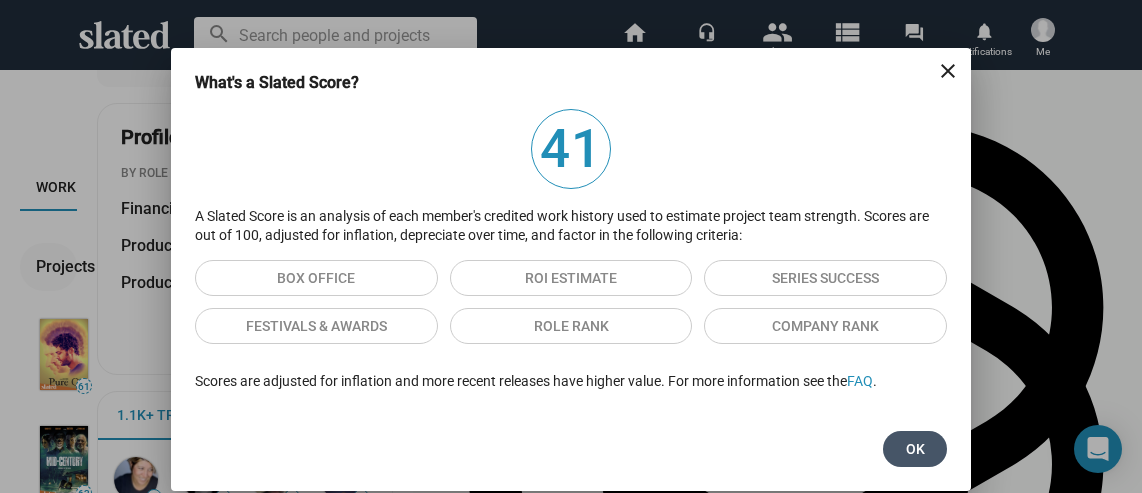 click on "Ok" at bounding box center [915, 449] 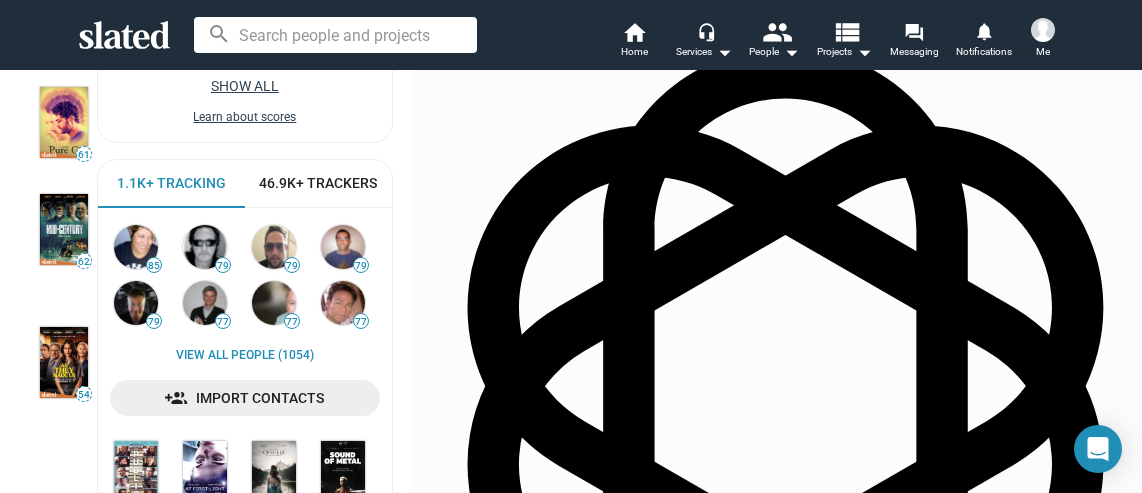 scroll, scrollTop: 427, scrollLeft: 0, axis: vertical 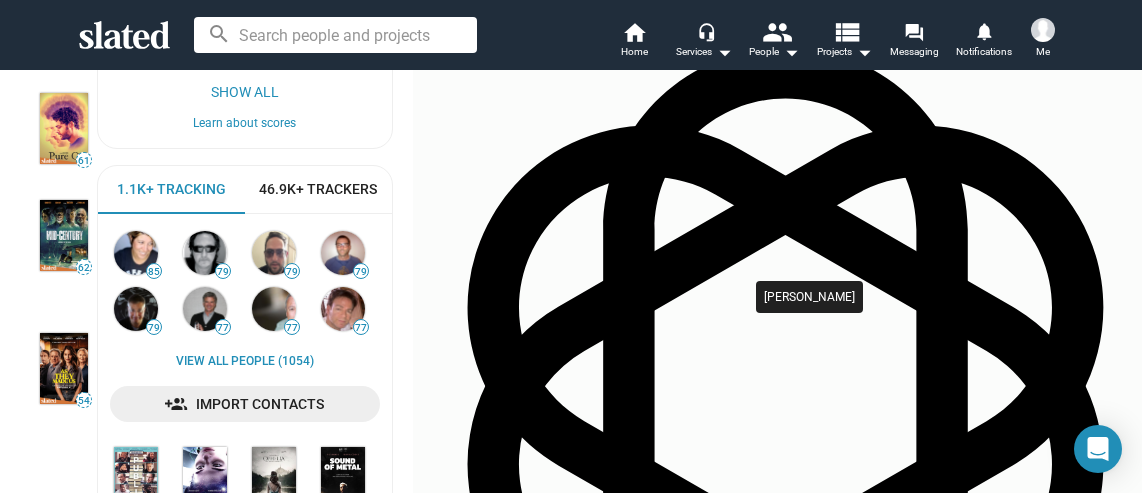 click at bounding box center (136, 253) 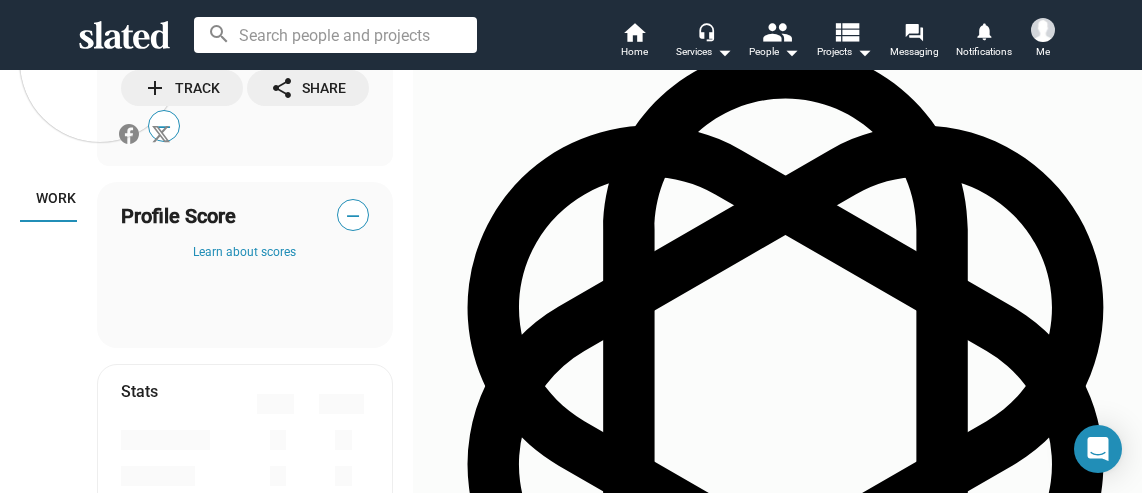 scroll, scrollTop: 0, scrollLeft: 0, axis: both 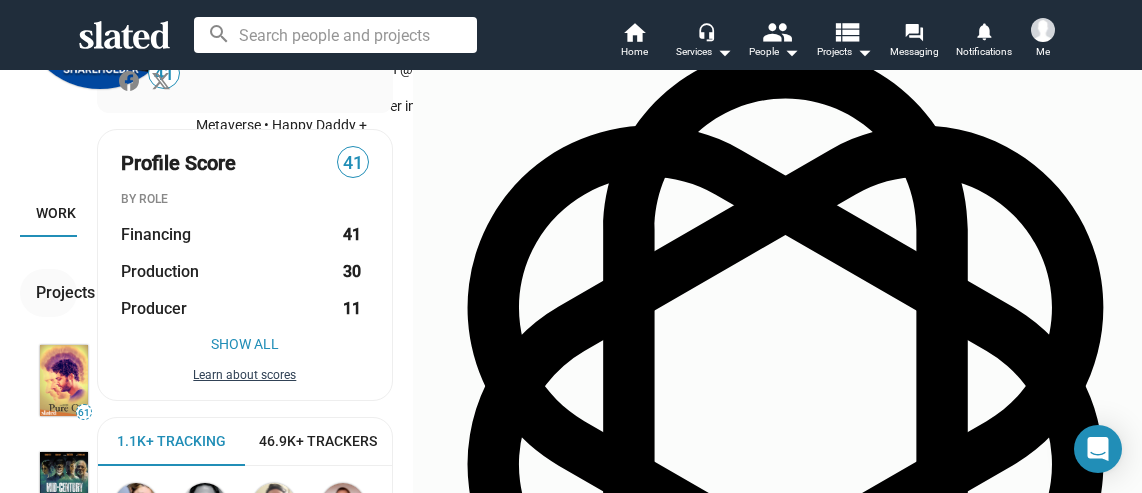 click on "Learn about scores" 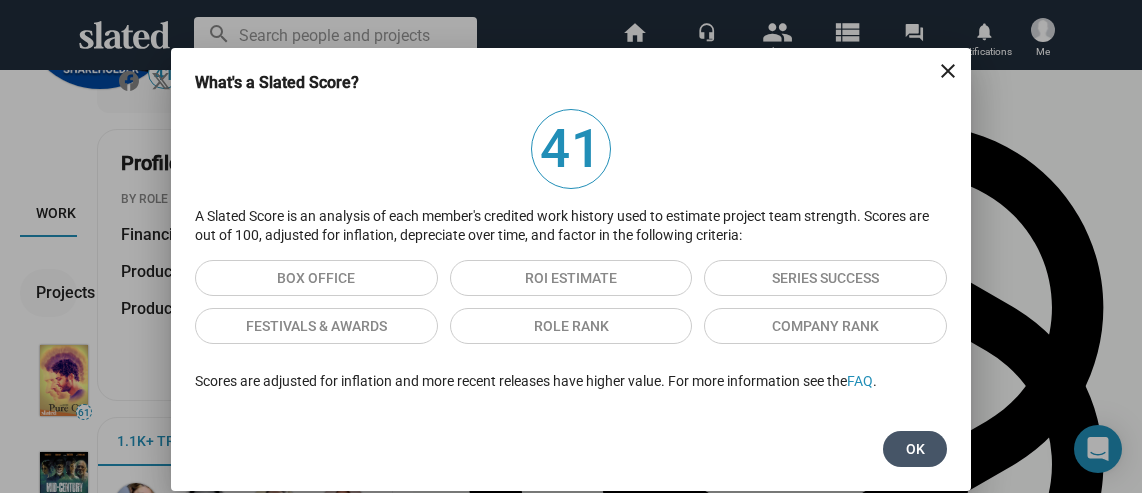click on "Ok" at bounding box center [915, 449] 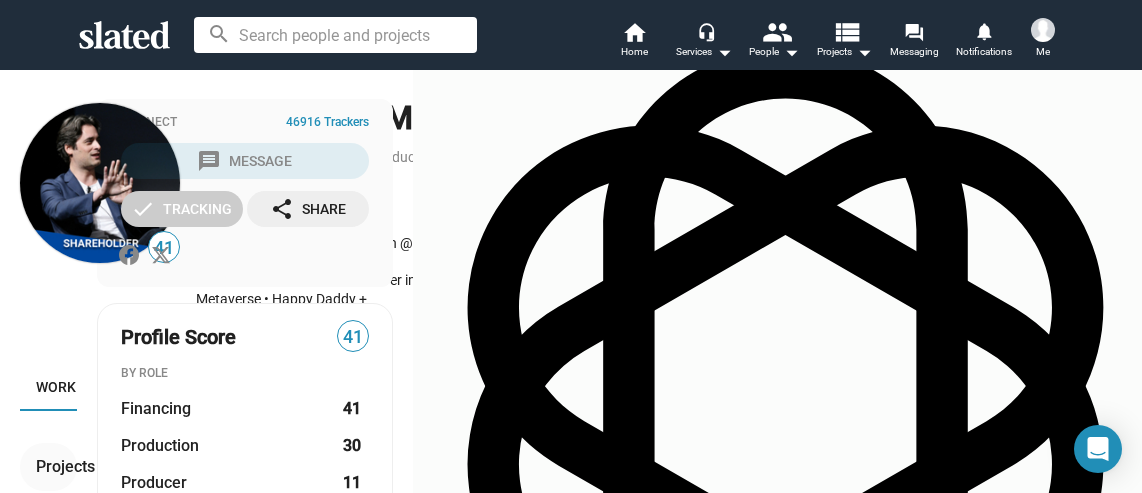 scroll, scrollTop: 0, scrollLeft: 0, axis: both 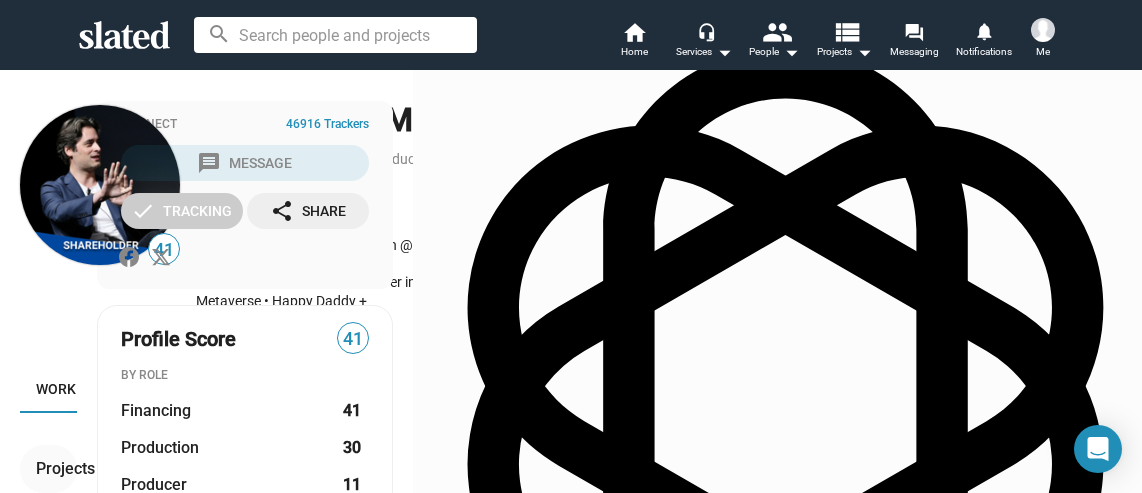drag, startPoint x: 257, startPoint y: 119, endPoint x: 520, endPoint y: 129, distance: 263.19003 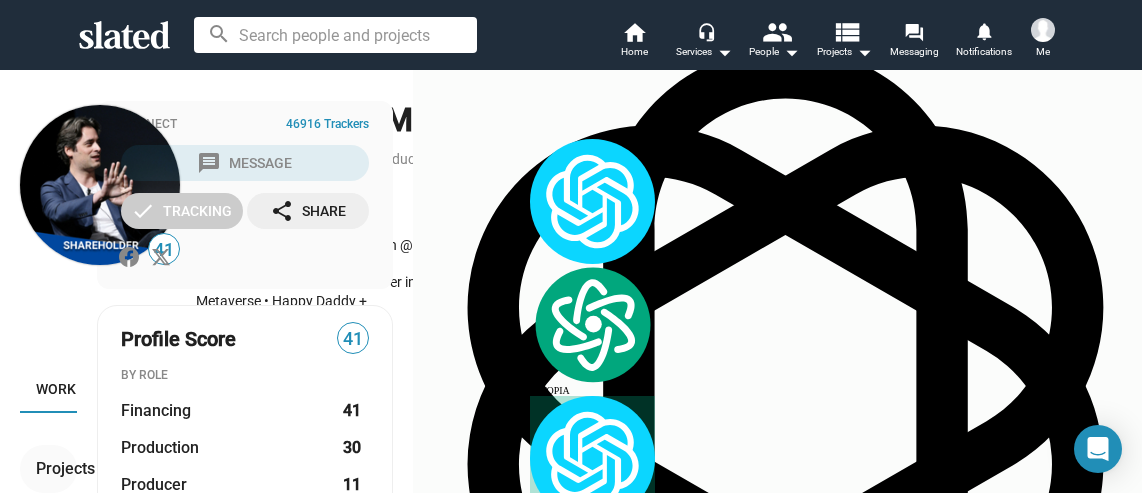 copy on "[PERSON_NAME]" 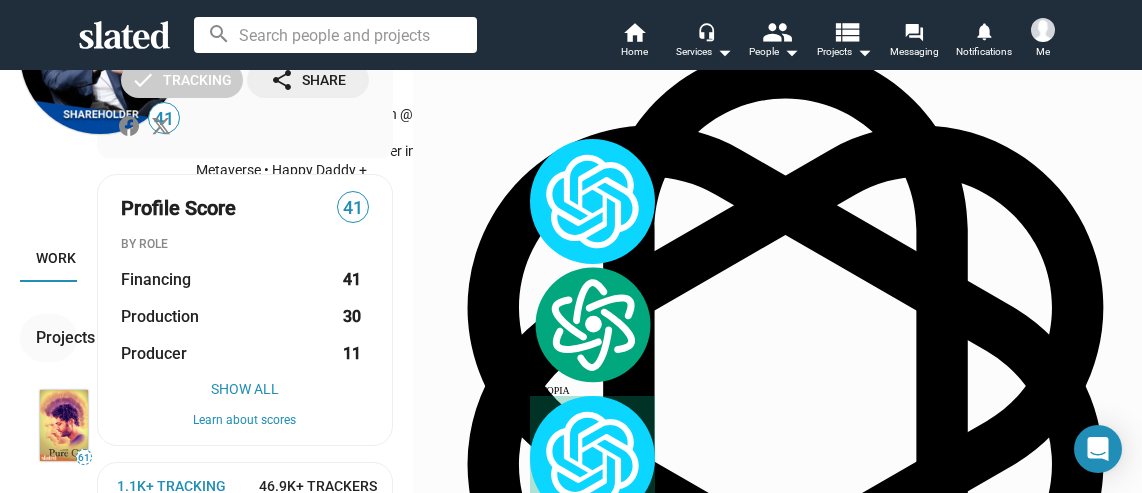 scroll, scrollTop: 162, scrollLeft: 0, axis: vertical 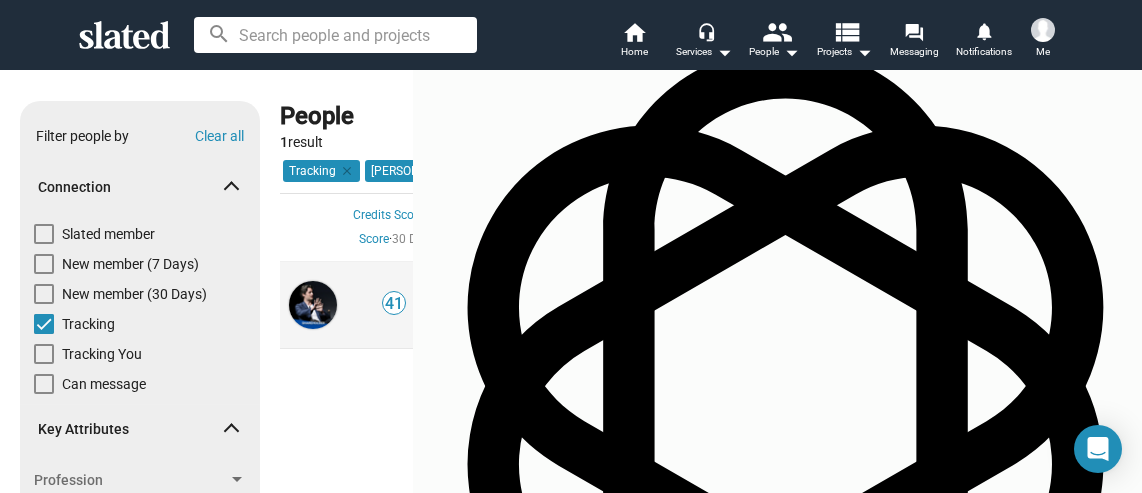click on "more_vert" 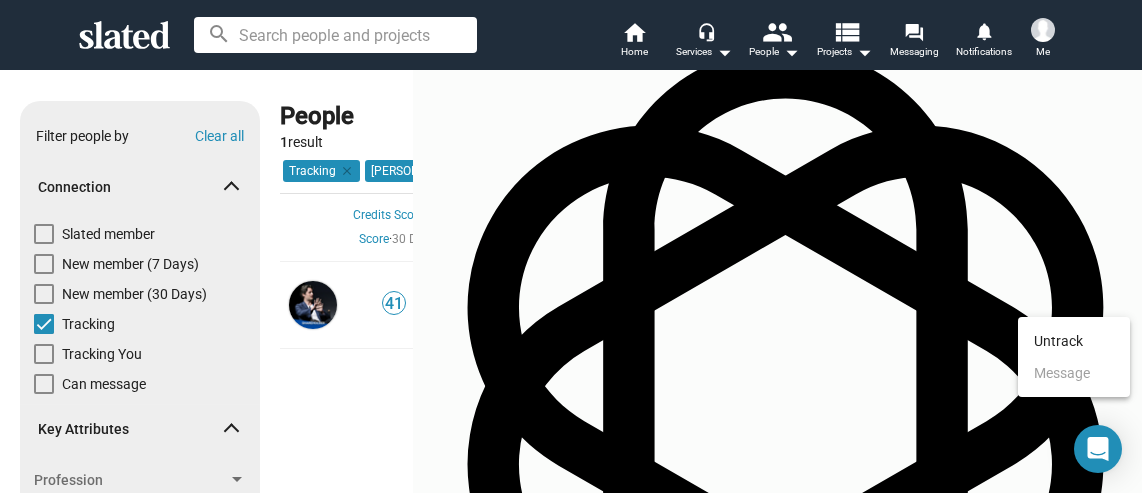 click at bounding box center (571, 246) 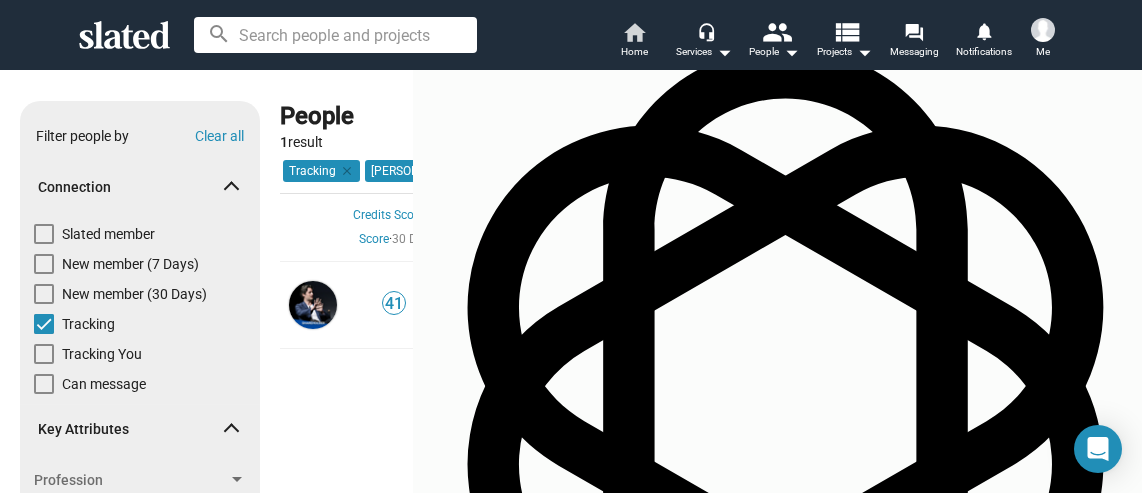 click on "home" at bounding box center [634, 32] 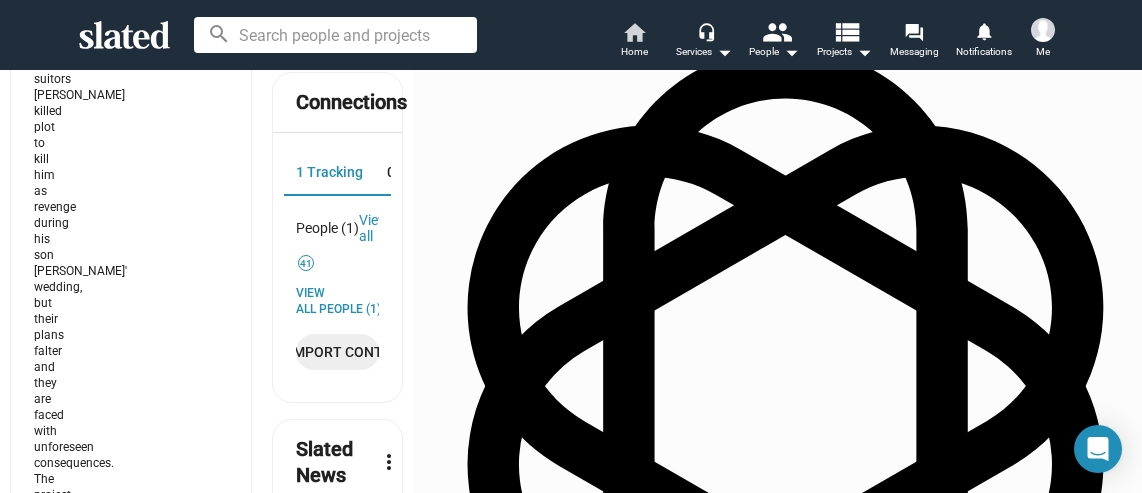 scroll, scrollTop: 597, scrollLeft: 0, axis: vertical 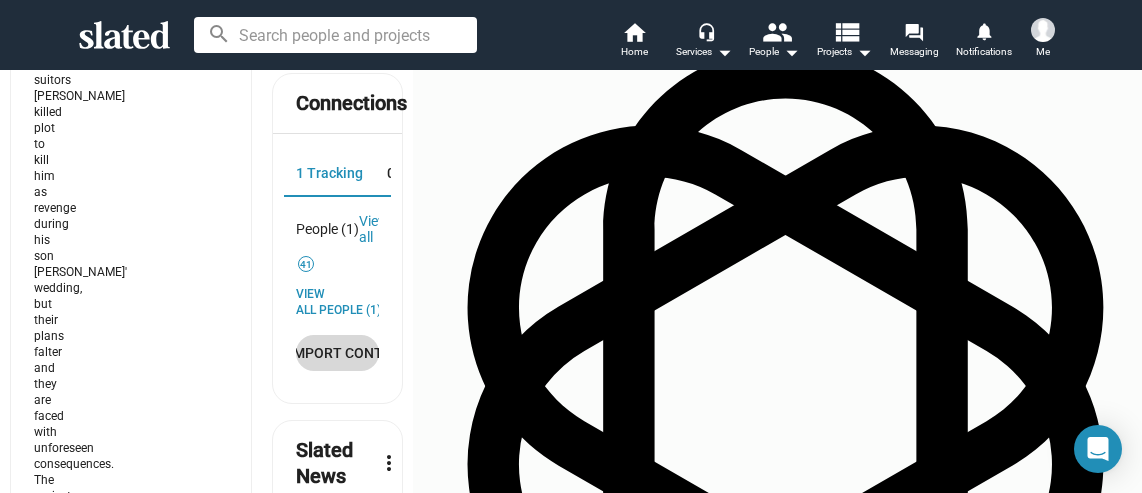 click on "Import Contacts" at bounding box center (337, 353) 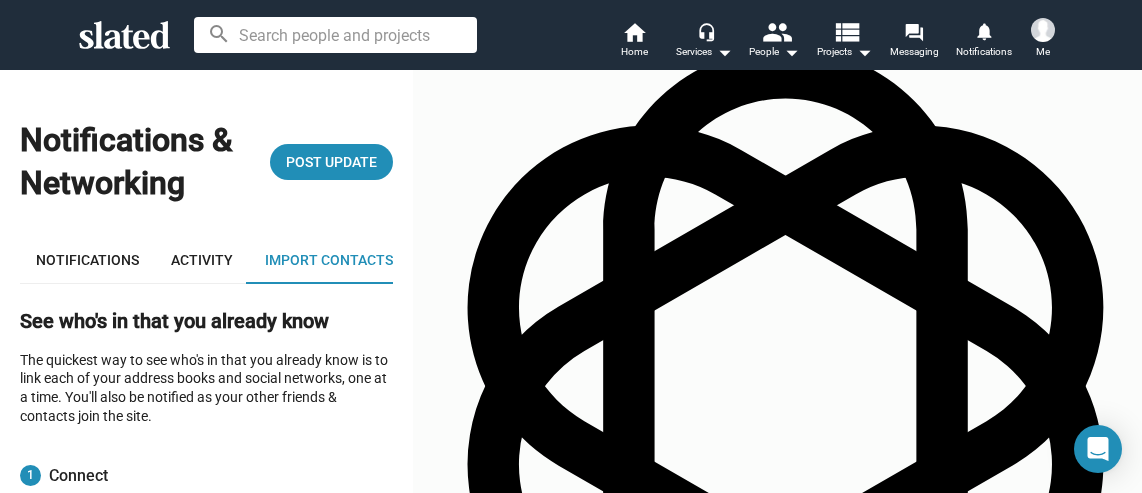 scroll, scrollTop: 0, scrollLeft: 0, axis: both 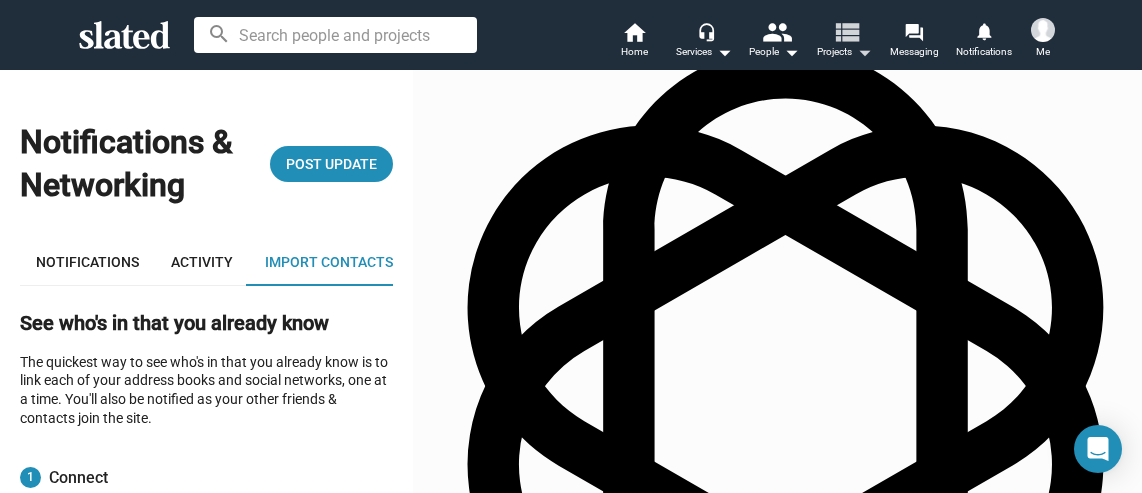 click on "arrow_drop_down" at bounding box center (864, 52) 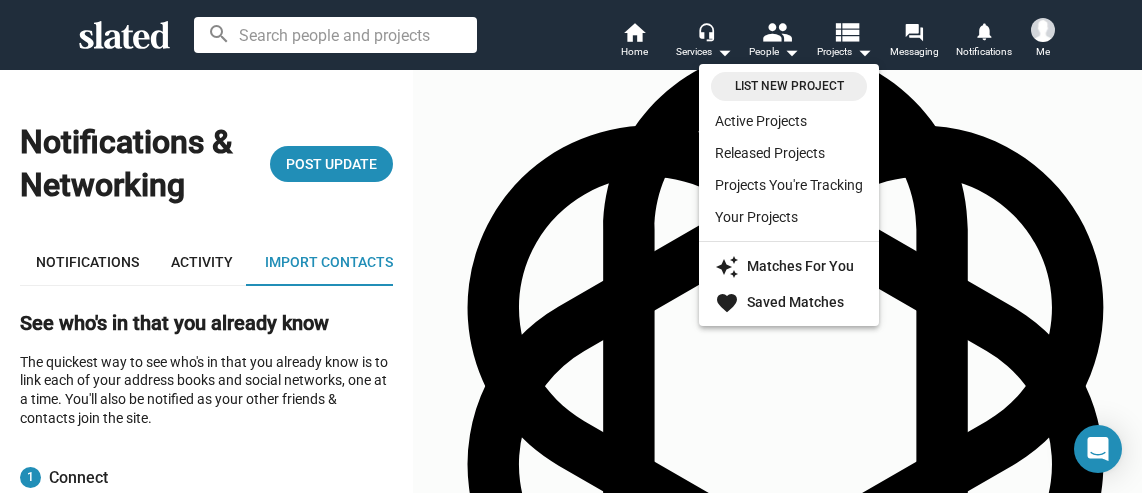 click at bounding box center [571, 246] 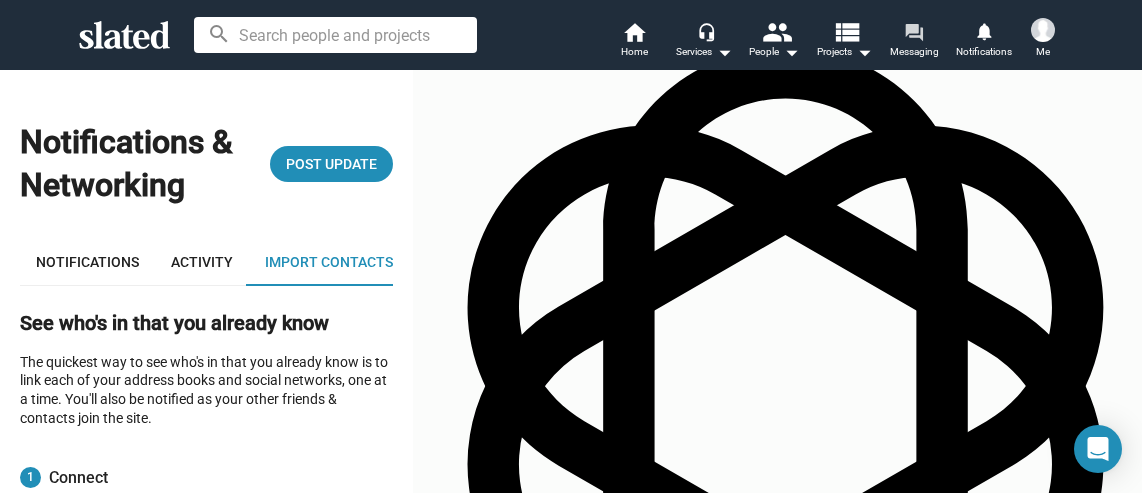 click on "forum" at bounding box center [913, 31] 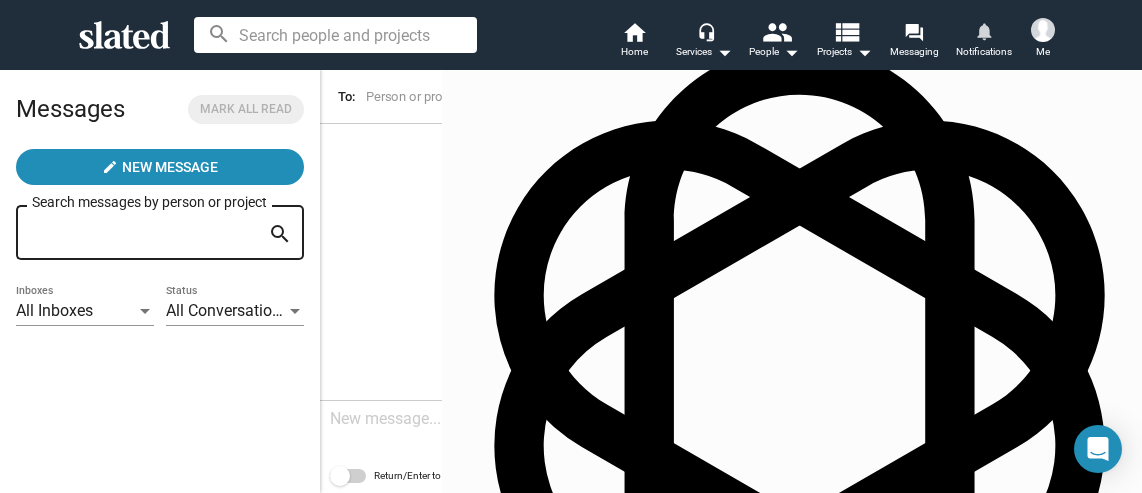 click on "notifications" at bounding box center (983, 30) 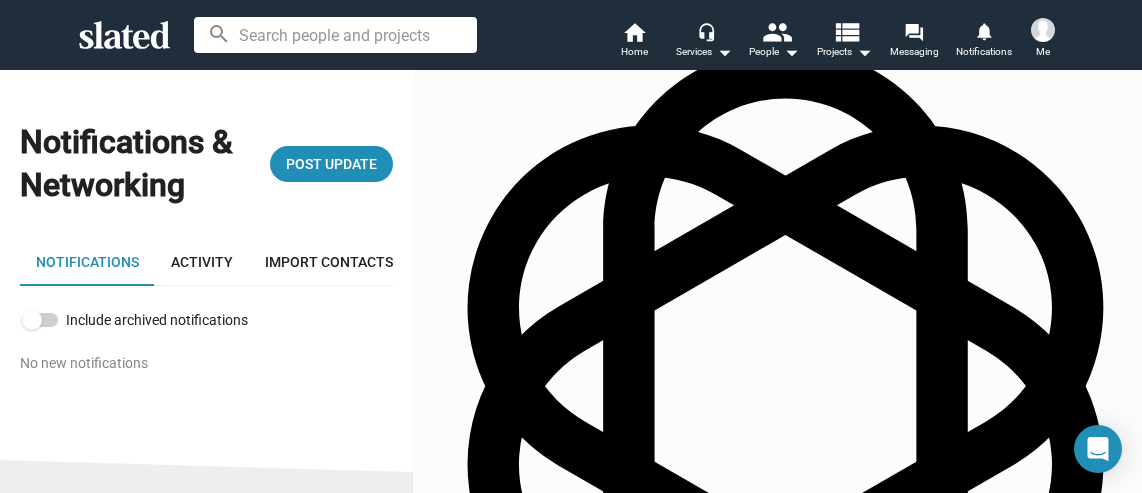 click on "Messages  arrow_right_alt" at bounding box center [469, 262] 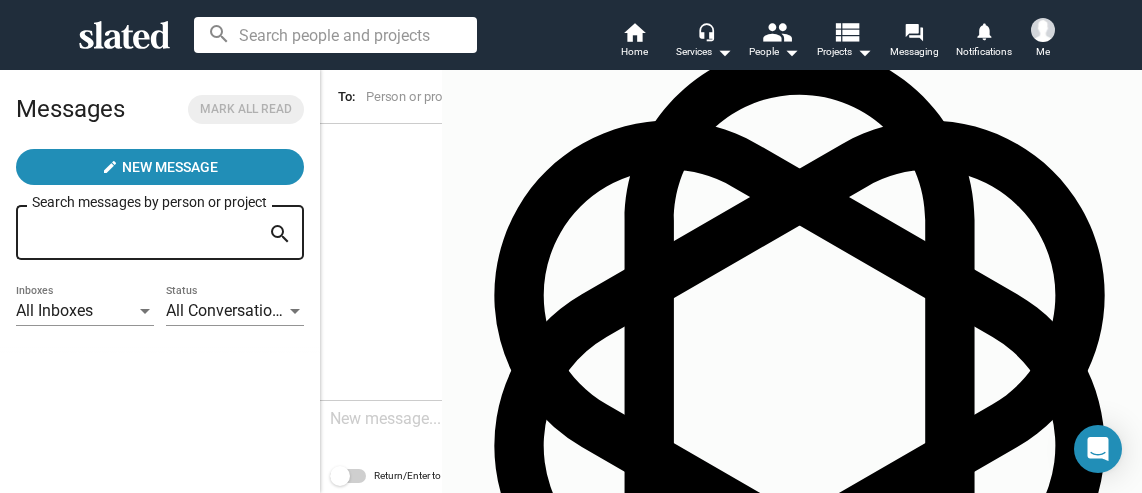 scroll, scrollTop: 137, scrollLeft: 0, axis: vertical 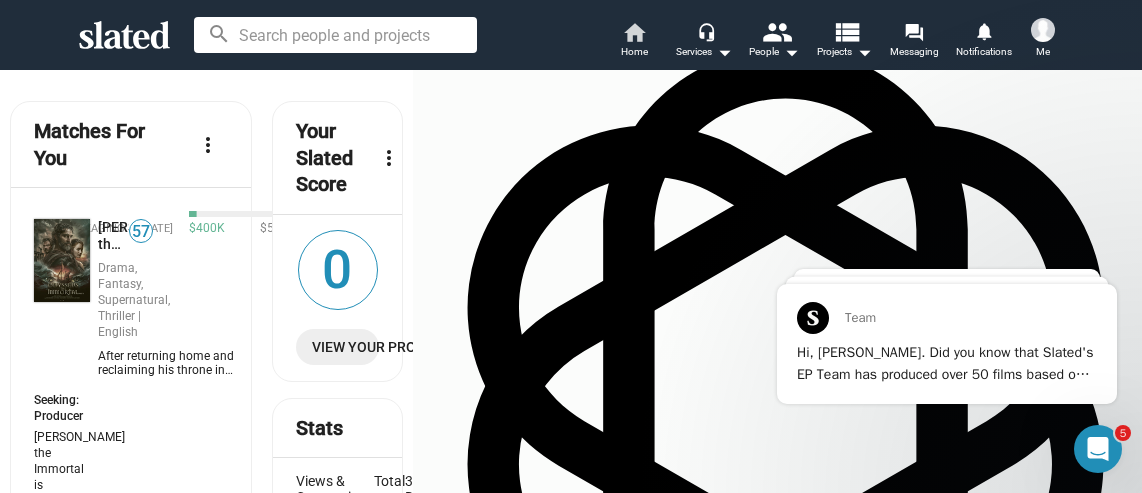 click on "home" at bounding box center [634, 32] 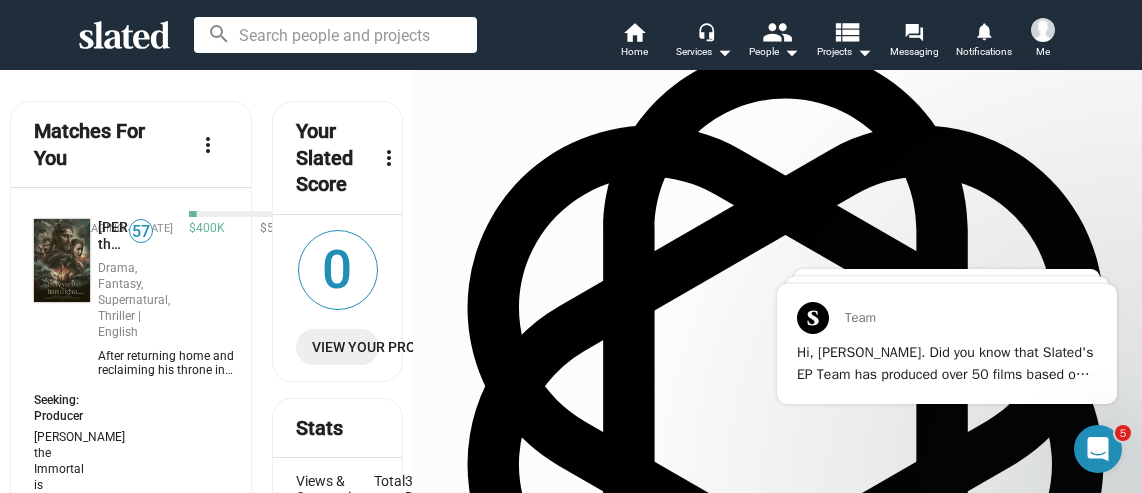 click at bounding box center [1043, 30] 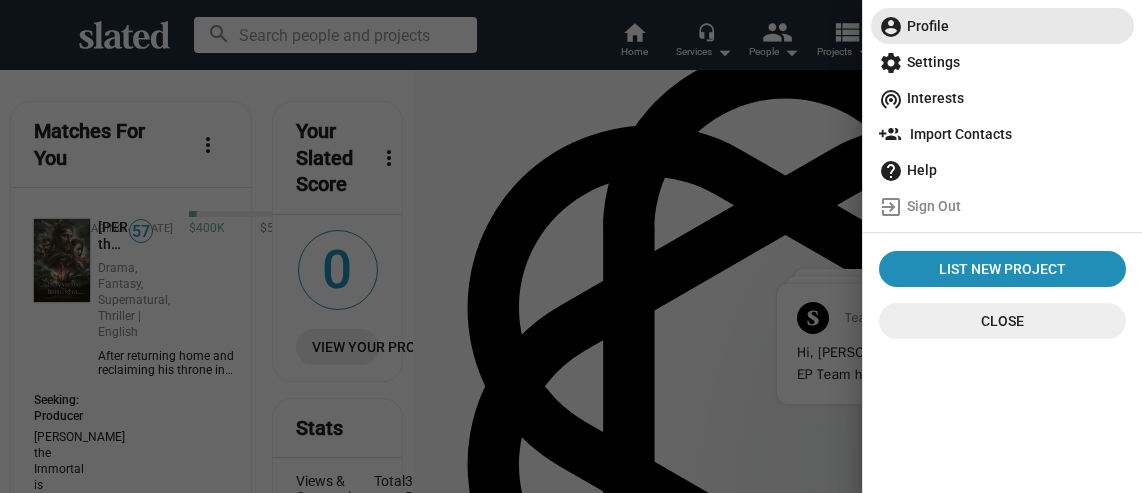 click on "account_circle  Profile" 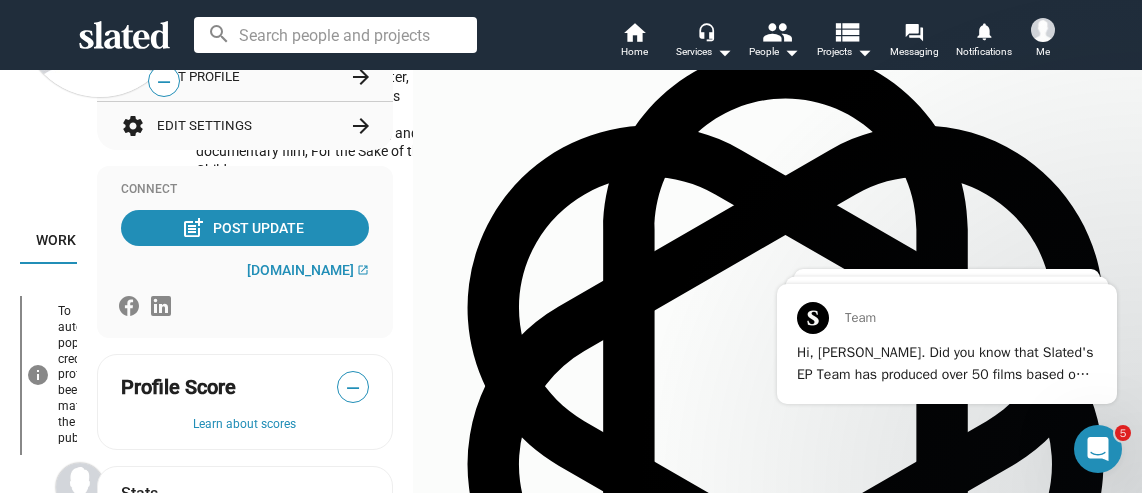 scroll, scrollTop: 173, scrollLeft: 0, axis: vertical 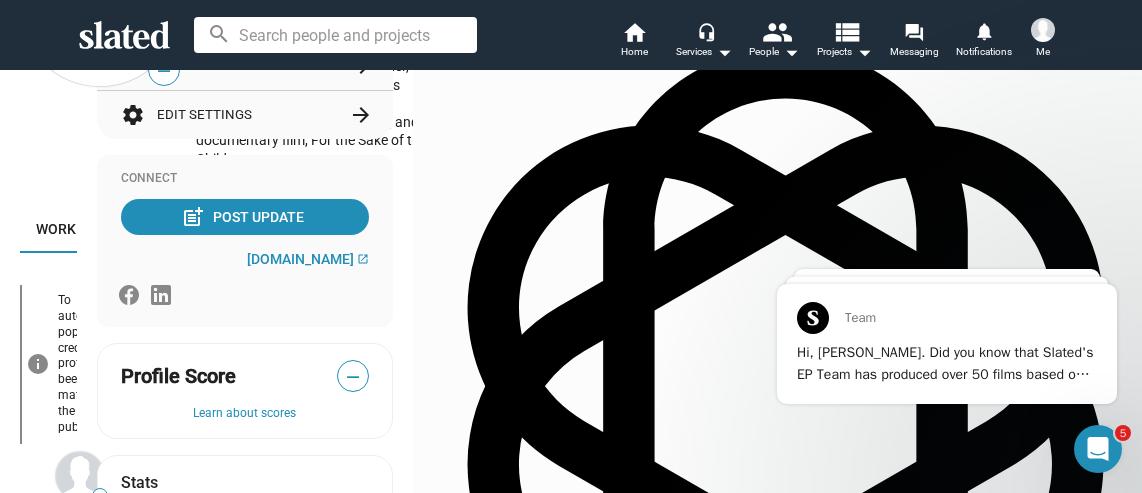 click on "Add project" 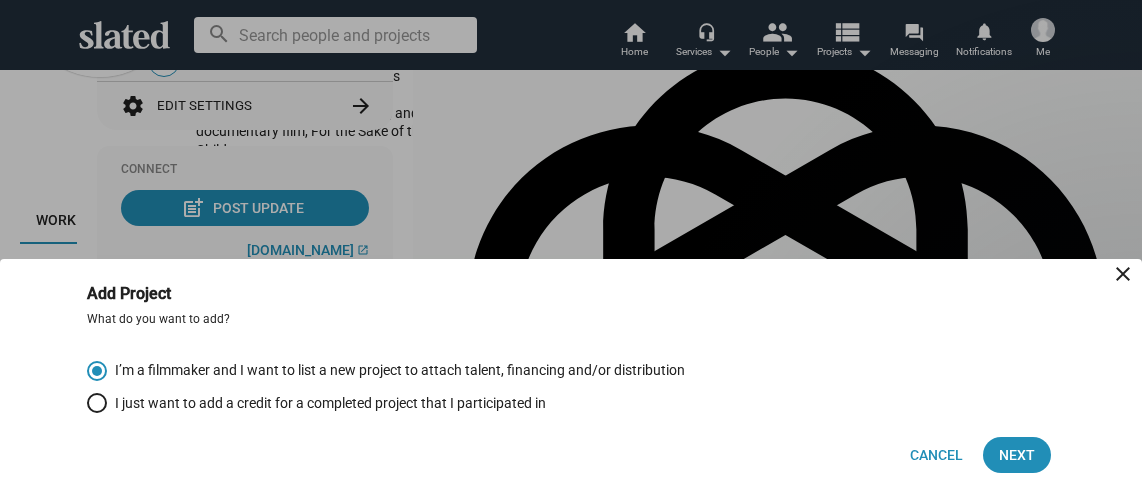 scroll, scrollTop: 195, scrollLeft: 0, axis: vertical 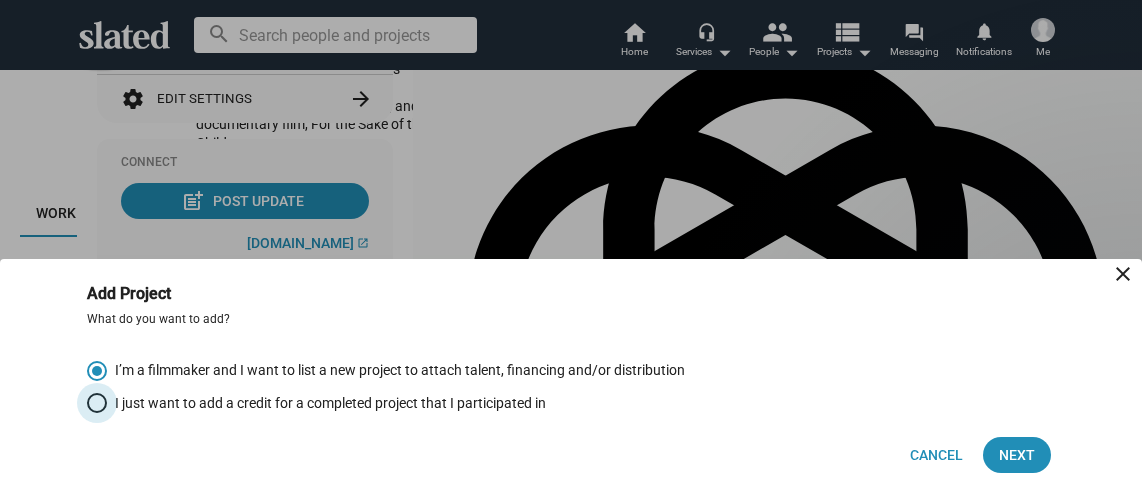 click at bounding box center (97, 403) 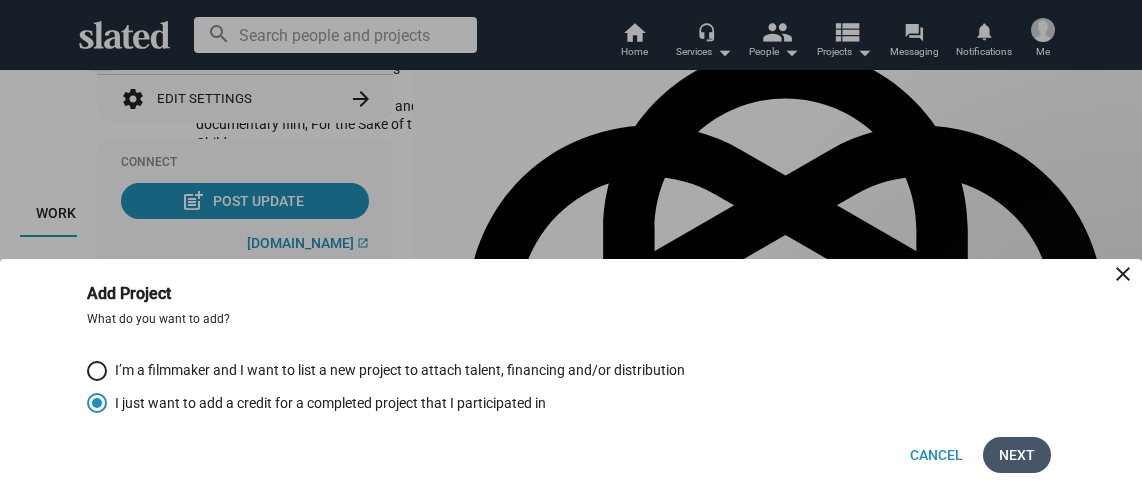 click on "Next" at bounding box center [1017, 455] 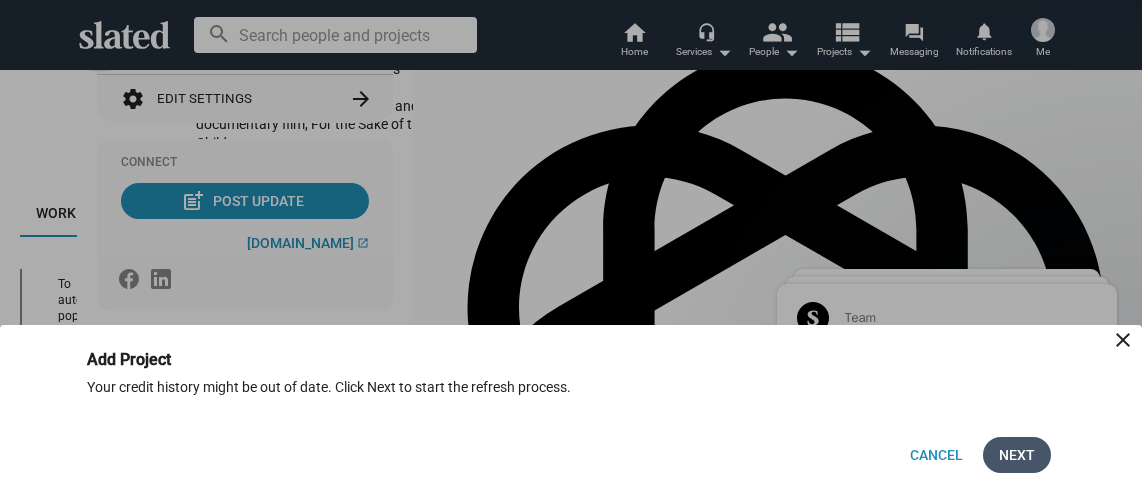 click on "Next" at bounding box center [1017, 455] 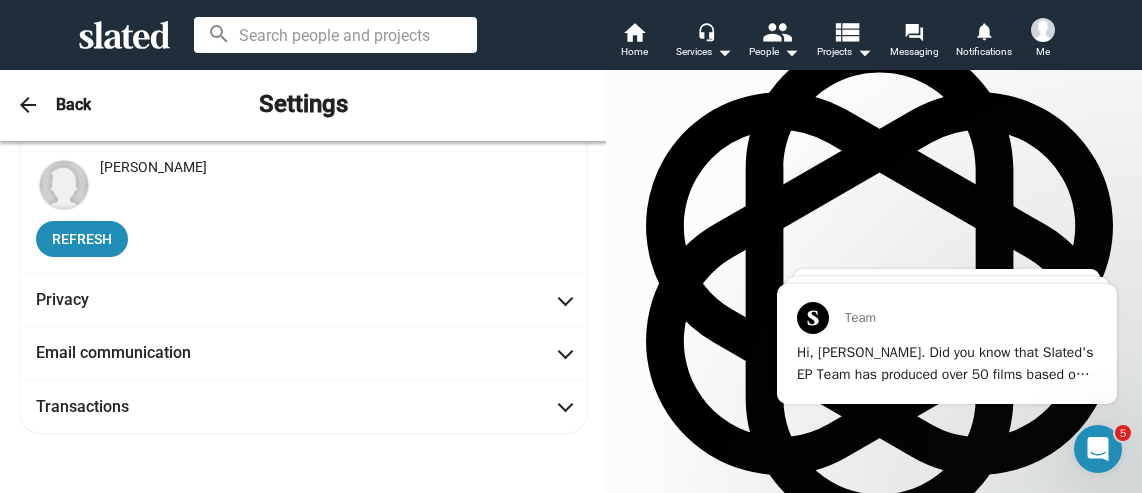 scroll, scrollTop: 162, scrollLeft: 0, axis: vertical 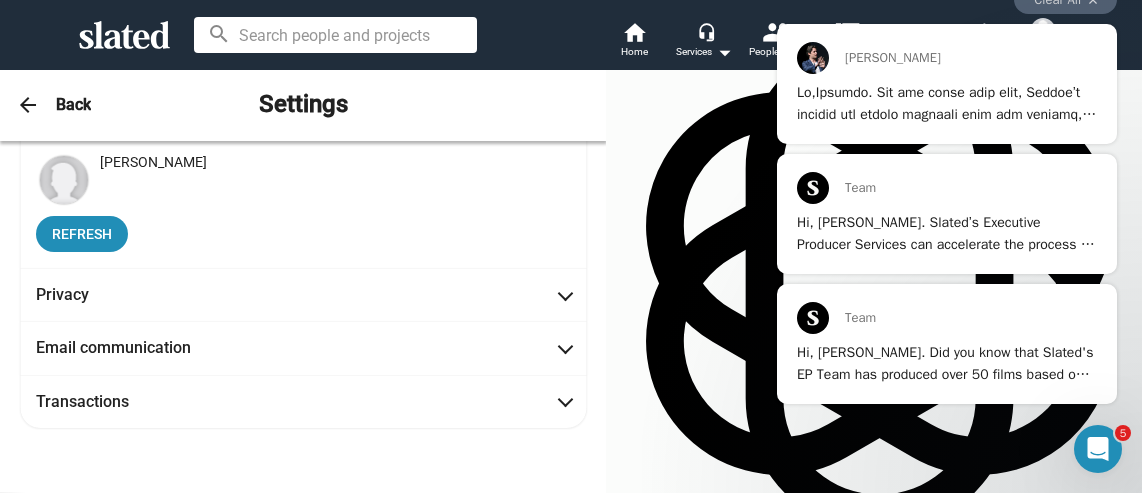 click on "Hi, [PERSON_NAME]. Did you know that Slated's EP Team has produced over 50 films based on their Script Scores and Financial Scores, including films starring [PERSON_NAME], [PERSON_NAME], and [PERSON_NAME]? Check out our recent success.   ​Was this helpful? (select below)" at bounding box center (947, 418) 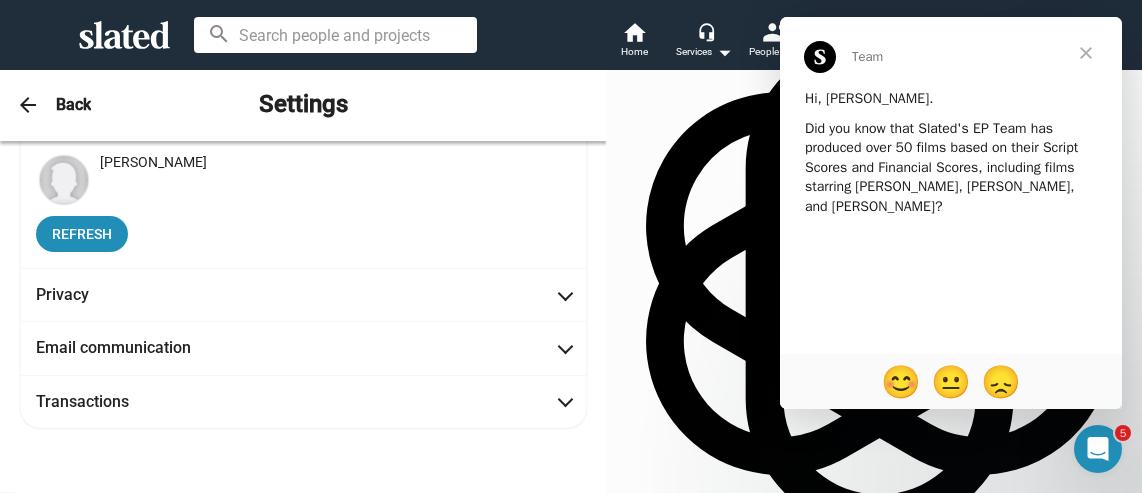 scroll, scrollTop: 0, scrollLeft: 0, axis: both 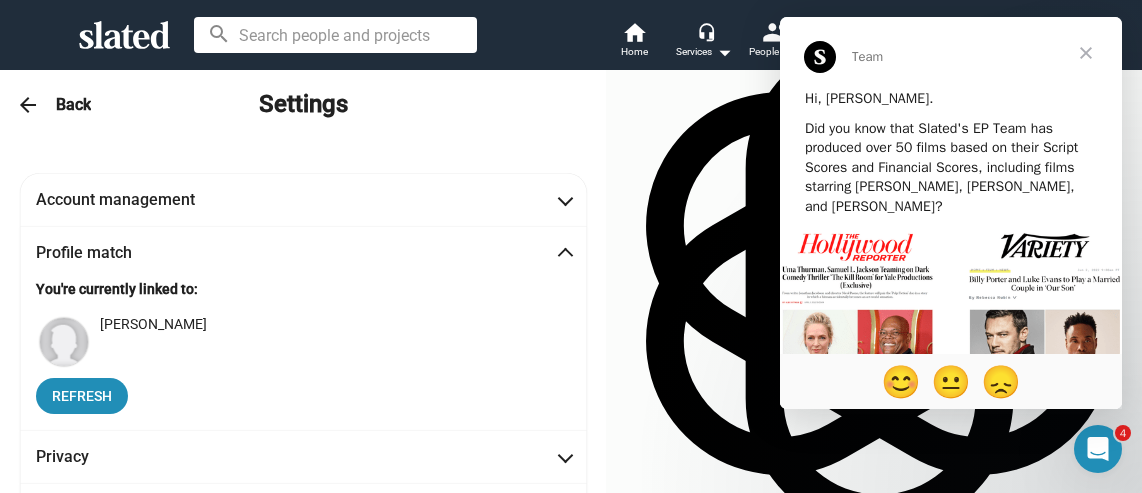 click at bounding box center [1086, 53] 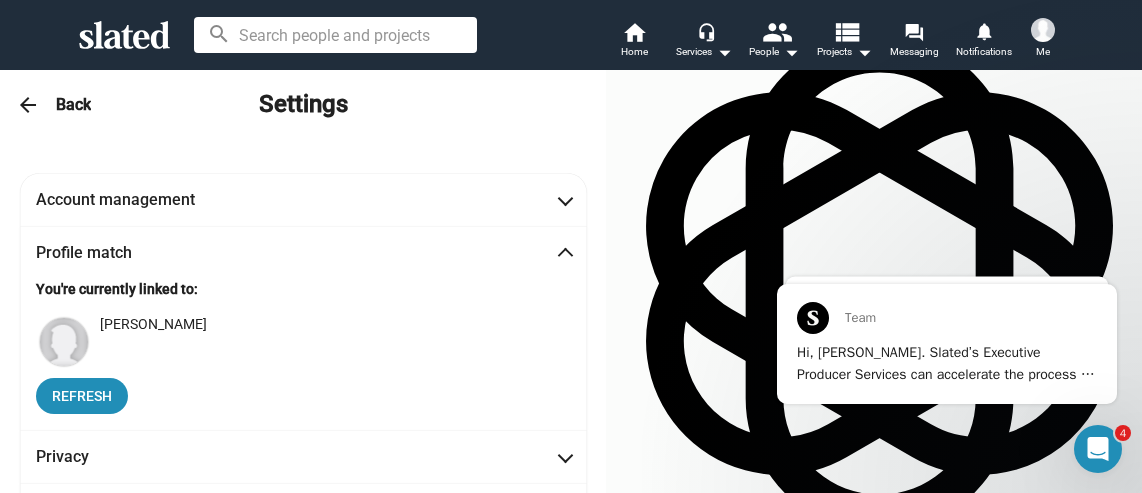 scroll, scrollTop: 0, scrollLeft: 0, axis: both 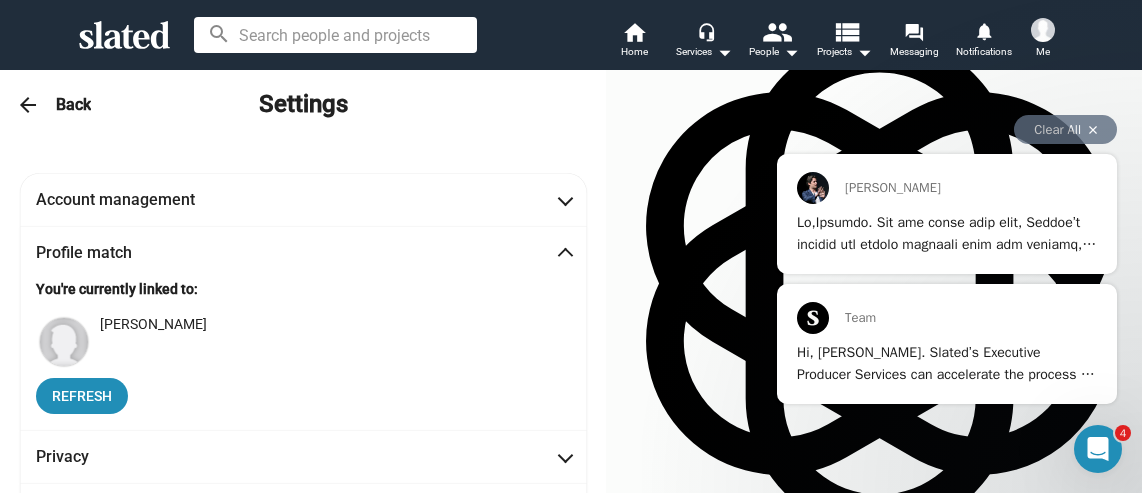 click at bounding box center (946, 838) 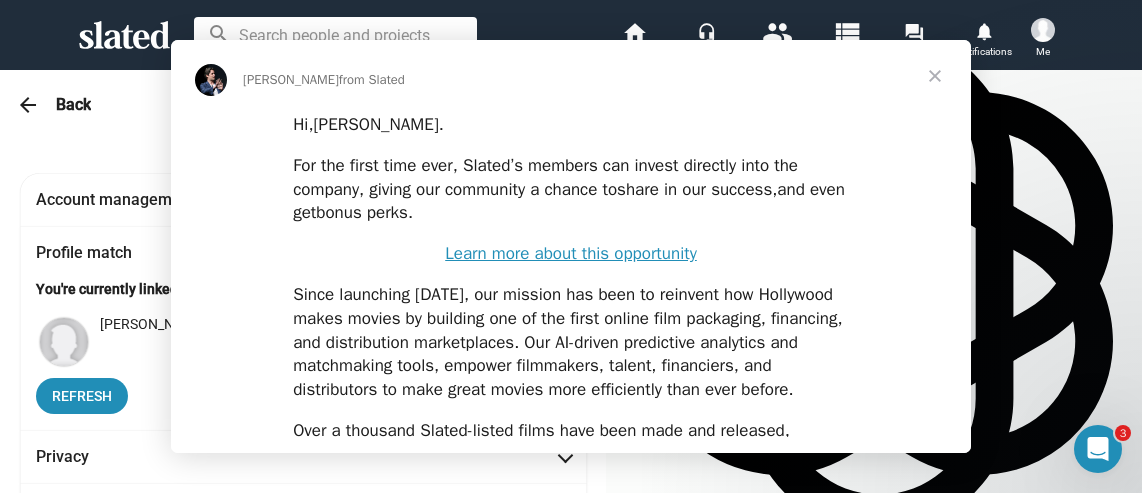 scroll, scrollTop: 0, scrollLeft: 0, axis: both 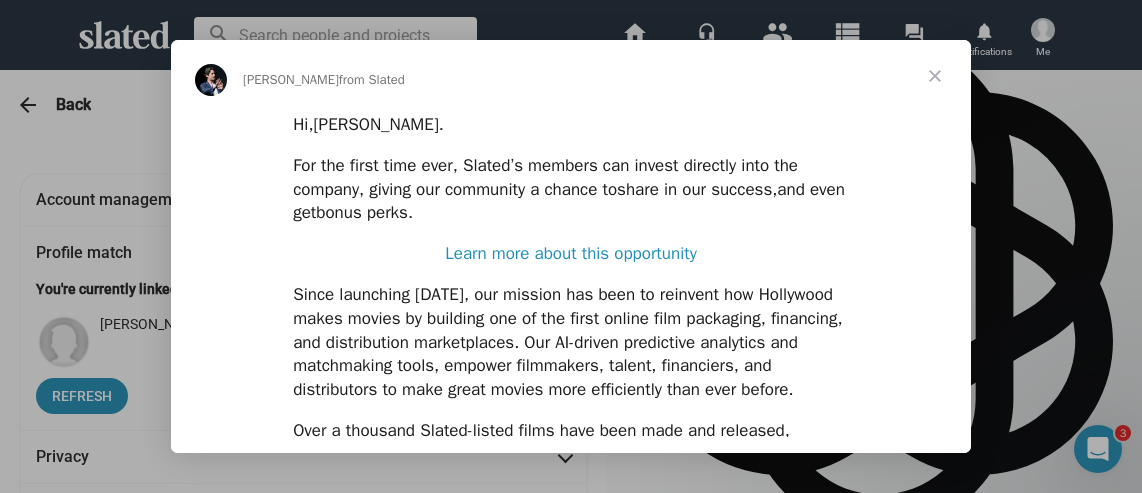 click on "Learn more about this opportunity" at bounding box center (571, 253) 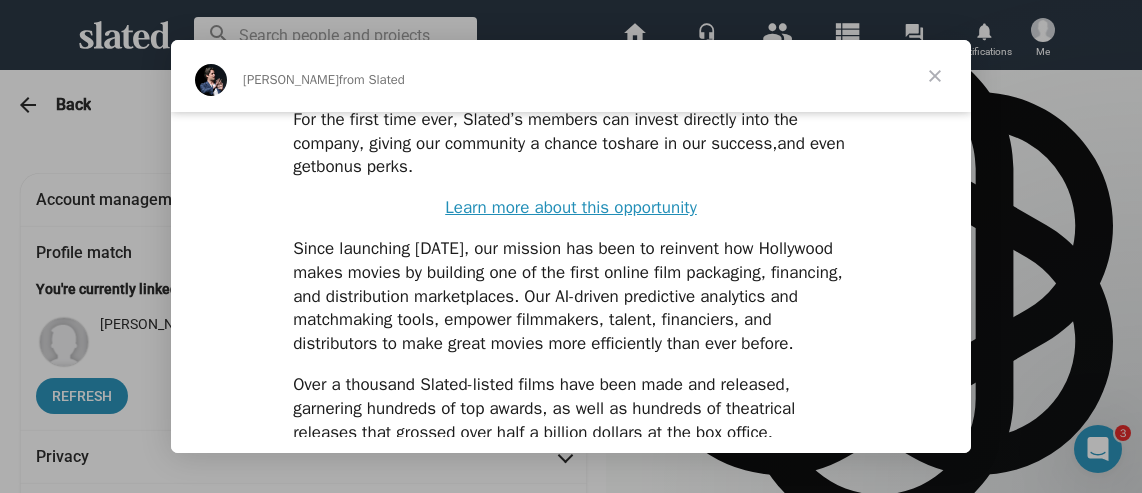 scroll, scrollTop: 0, scrollLeft: 0, axis: both 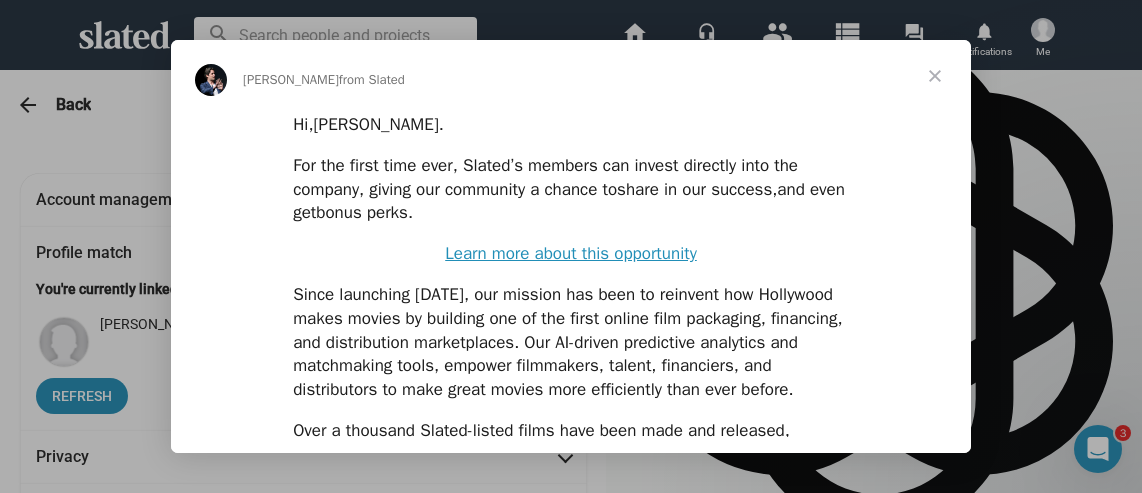 click at bounding box center [935, 76] 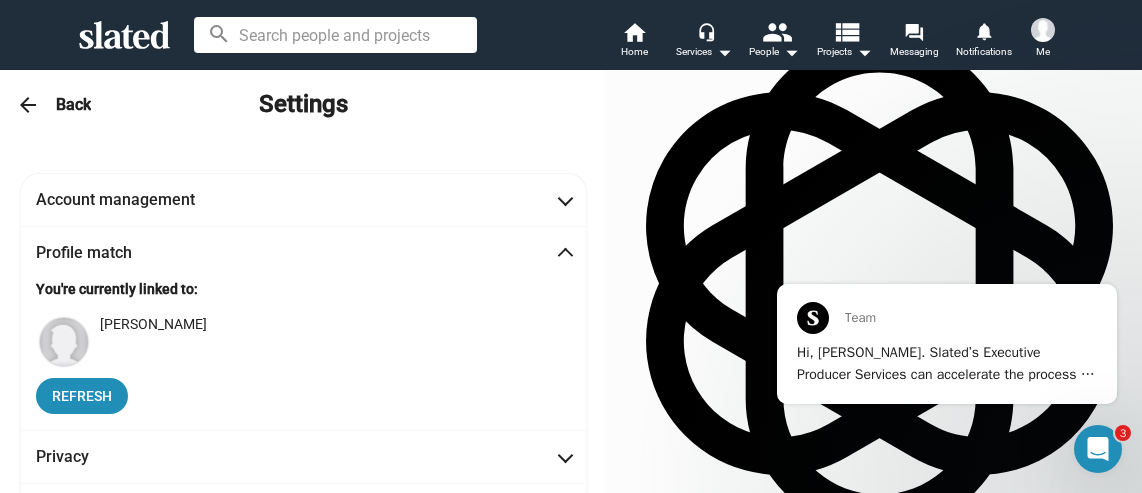 scroll, scrollTop: 0, scrollLeft: 0, axis: both 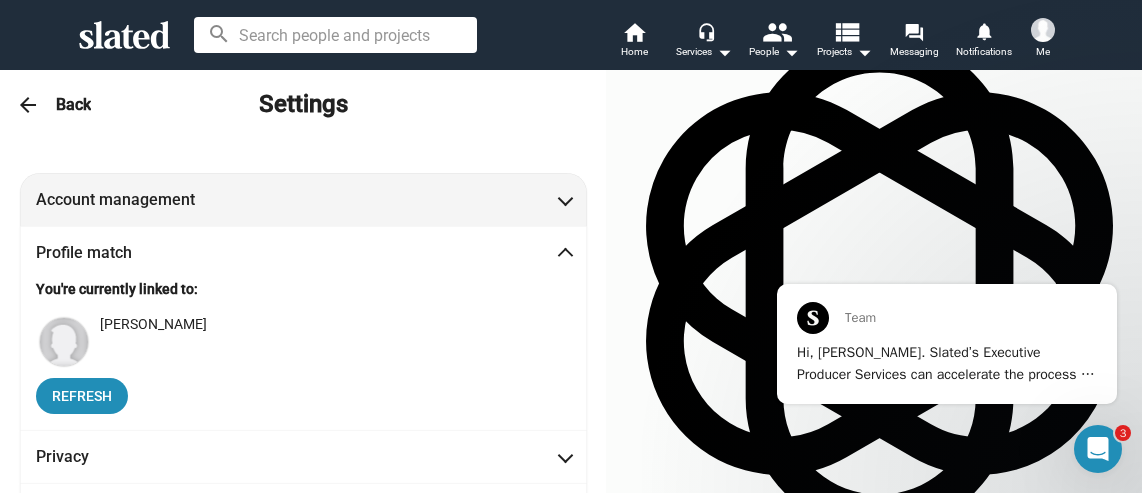 click on "Account management" at bounding box center [303, 199] 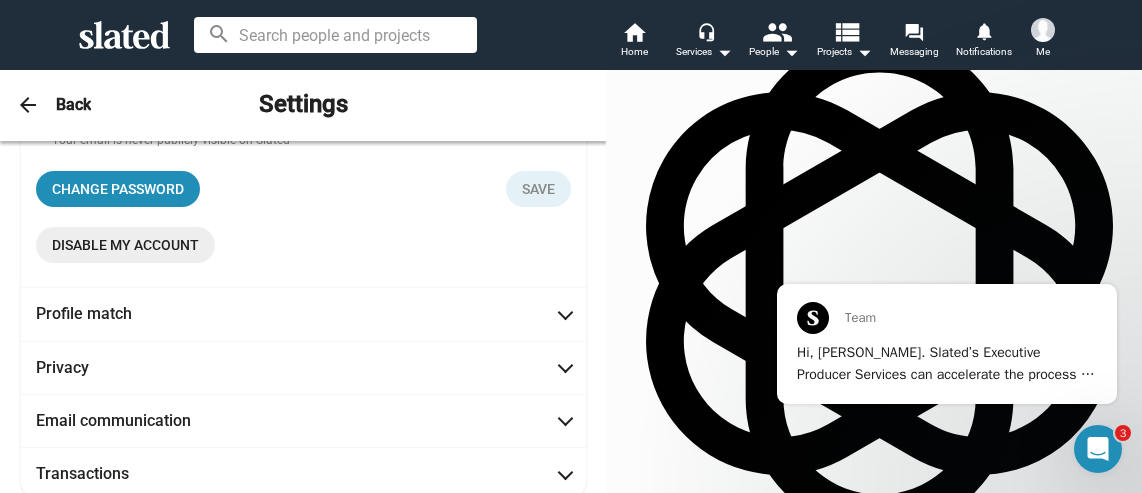 scroll, scrollTop: 362, scrollLeft: 0, axis: vertical 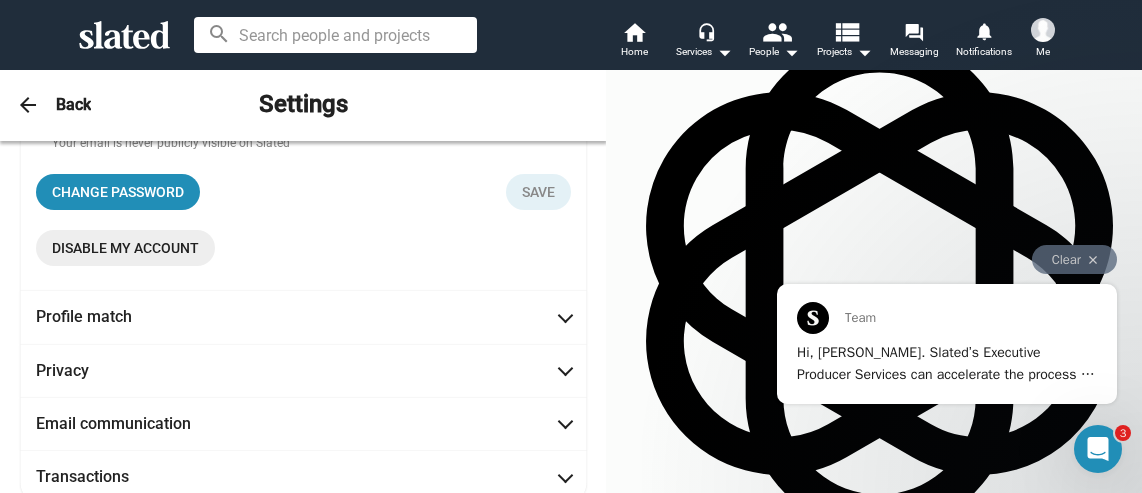 click on "Hi, [PERSON_NAME]. Slated’s Executive Producer Services can accelerate the process of getting your vision onto the screen. If your project qualifies, we can help you find producers, secure packageable talent, and access Slated’s community of financiers, sales agents, and distributors. Does your project qualify? To be considered, projects must have a Script or Screening Score of 75+   If your project is selected, our EP Services team provides hands-on, day-to-day support.  Activates our investor network  Activates our sales and distribution network  Advise on development of the script  Advise on budget and financing structure  Advise on packaging  Introduce to casting directors and talent   Join us Tuesdays at 1pm Pacific for our weekly Film Finance Q&A on Clubhouse. Ask our Executive Producer Team anything about film development, packaging, financing, sales and how to get your projects into orbit.   Was this helpful? (select below)" at bounding box center [947, 572] 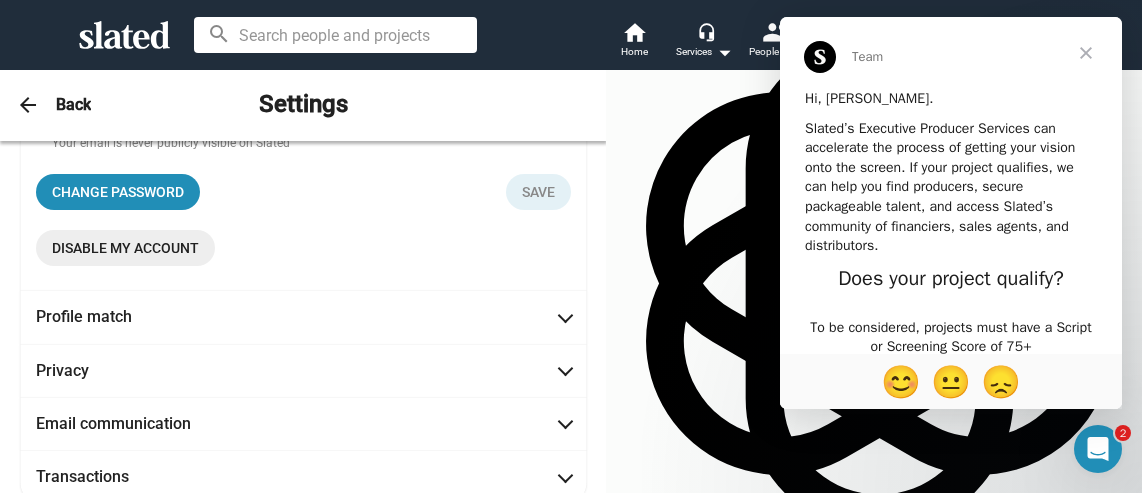 scroll, scrollTop: 0, scrollLeft: 0, axis: both 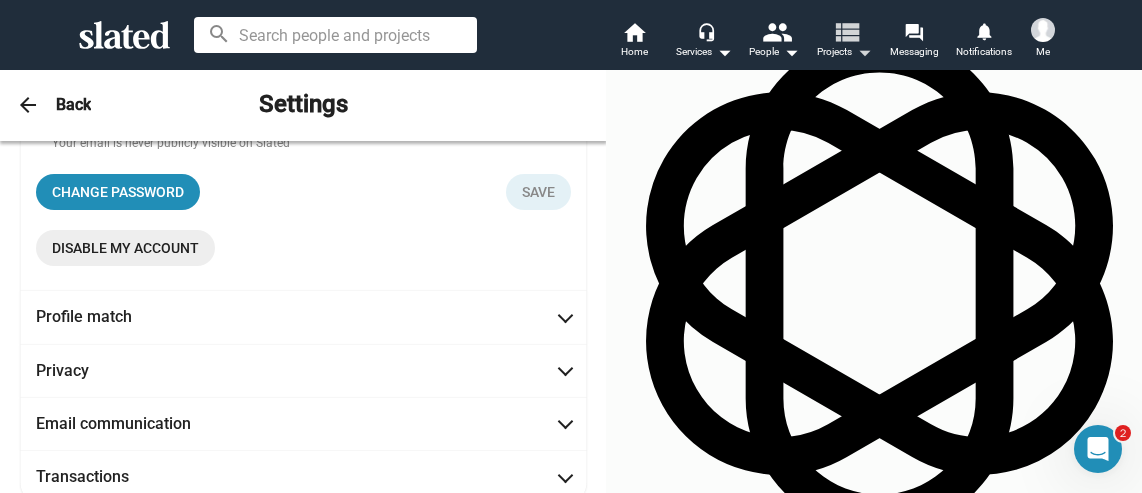 click on "view_list" at bounding box center [846, 31] 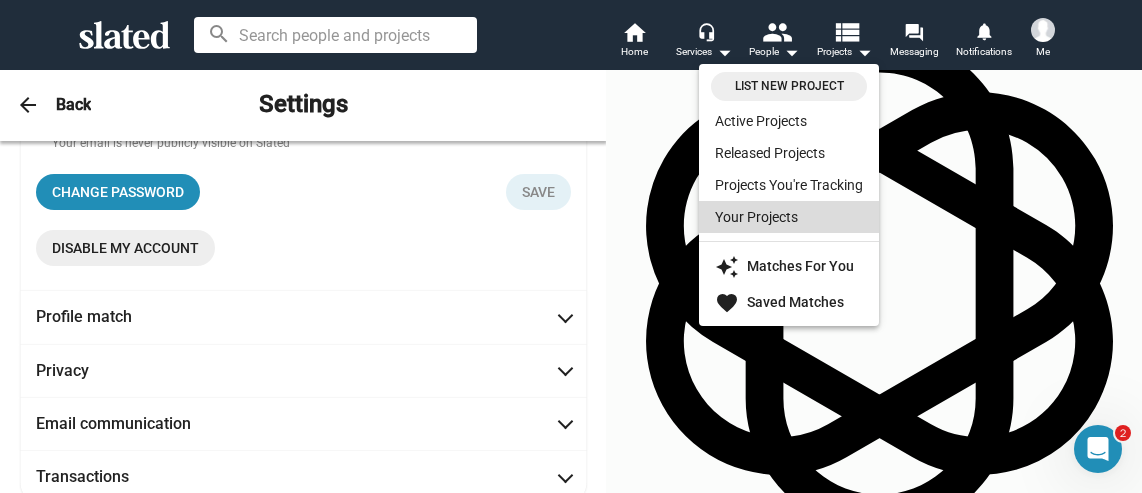 click on "Your Projects" at bounding box center (789, 217) 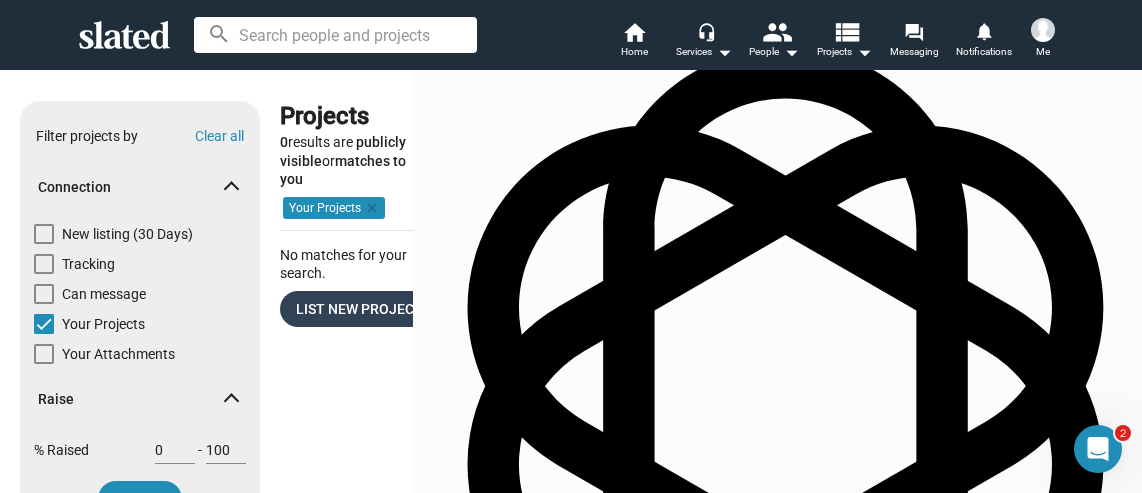 scroll, scrollTop: 3, scrollLeft: 0, axis: vertical 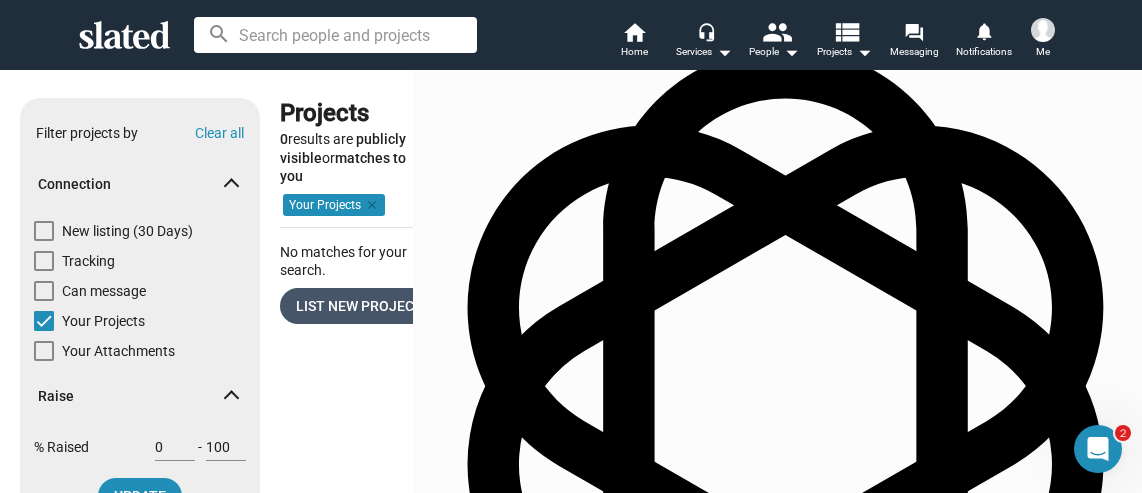click on "List New Project" 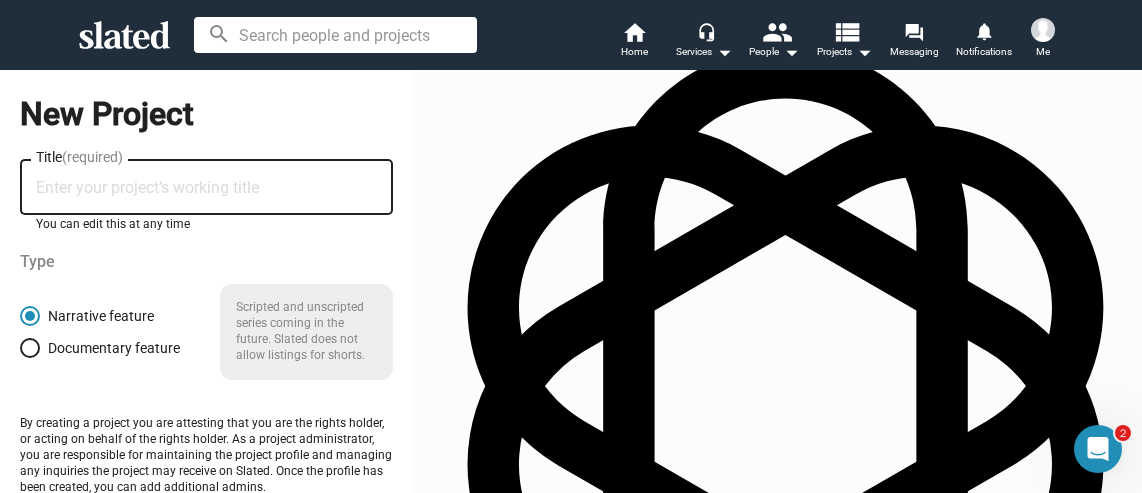 click on "Title  (required)" at bounding box center [206, 188] 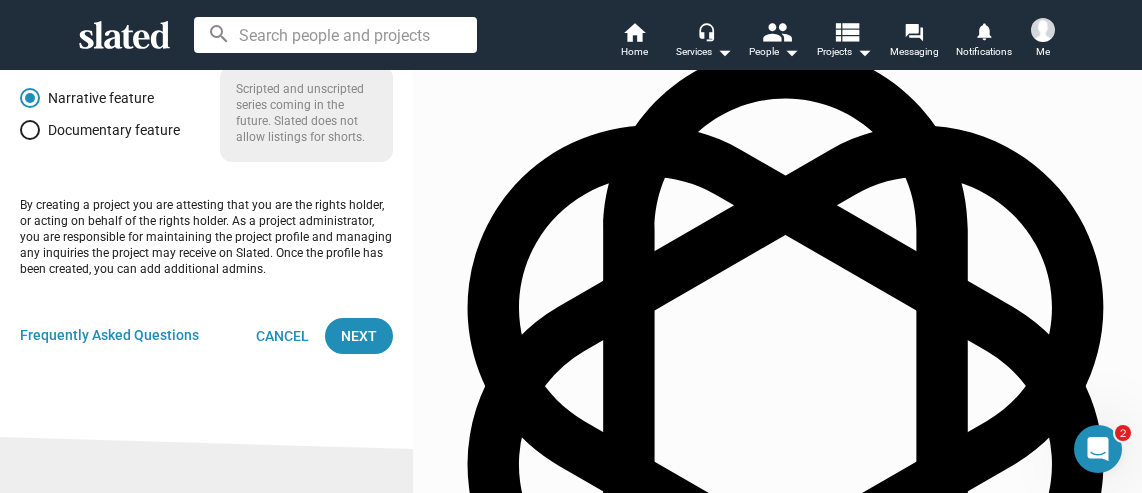 scroll, scrollTop: 205, scrollLeft: 0, axis: vertical 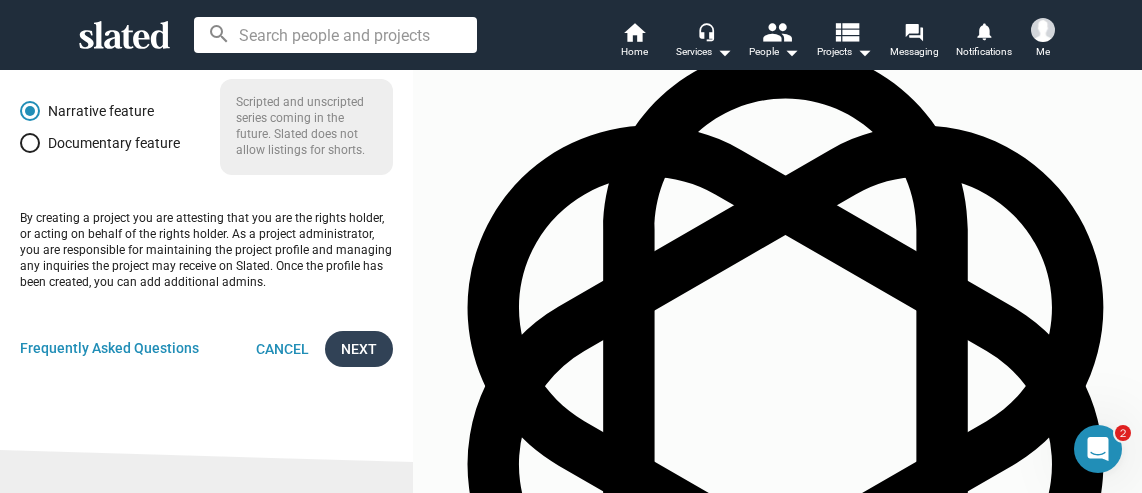 type on "Hawk Dreamer" 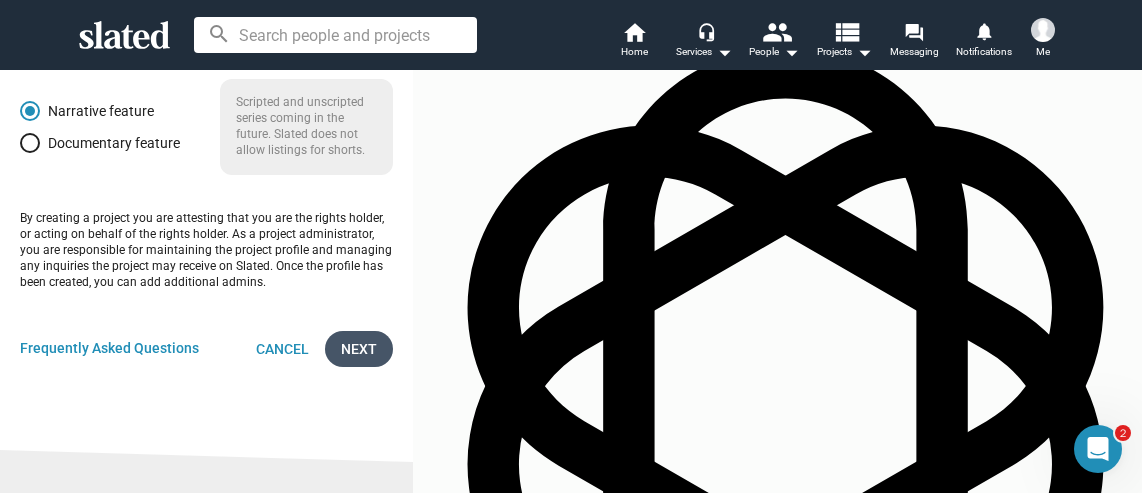 click on "Next" 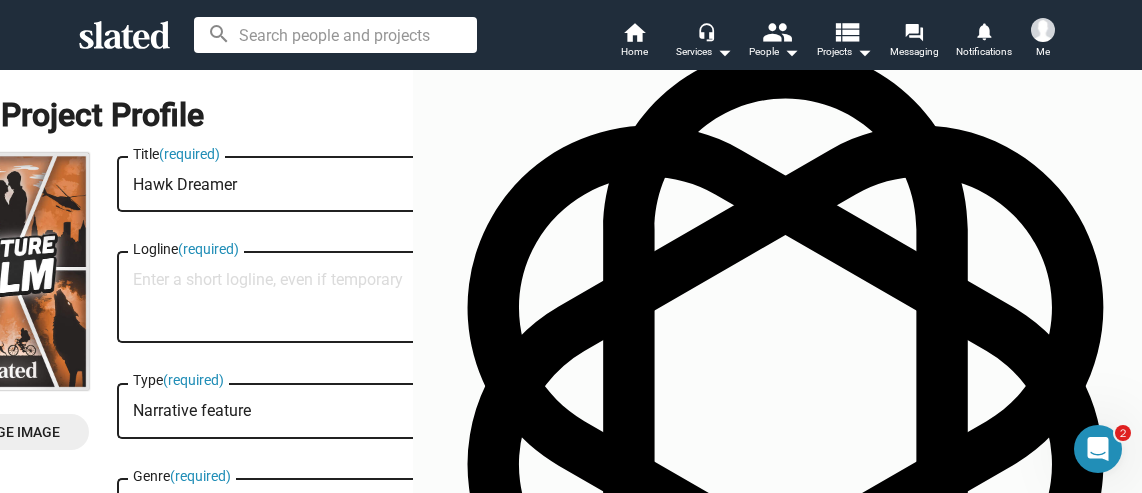 scroll, scrollTop: 0, scrollLeft: 0, axis: both 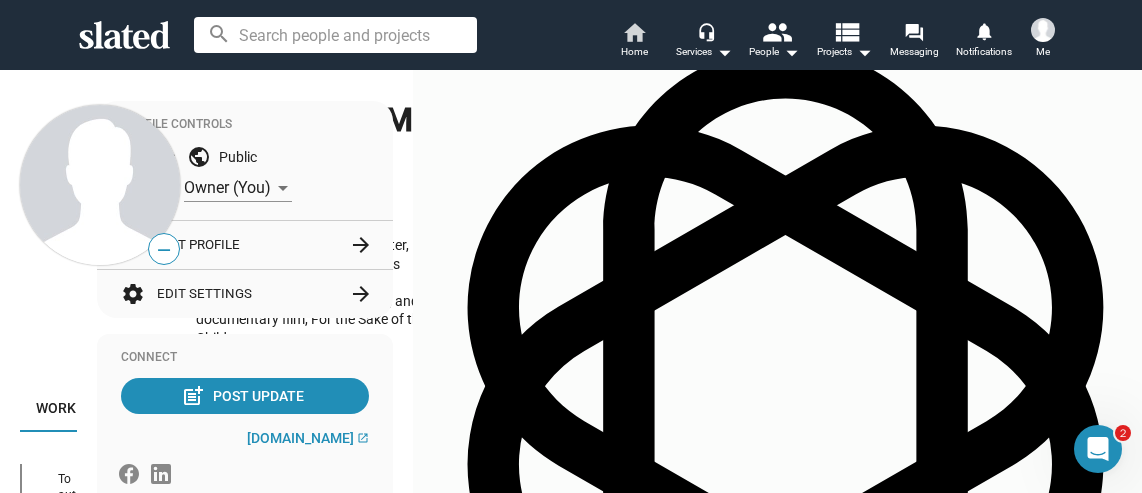 click on "home" at bounding box center [634, 32] 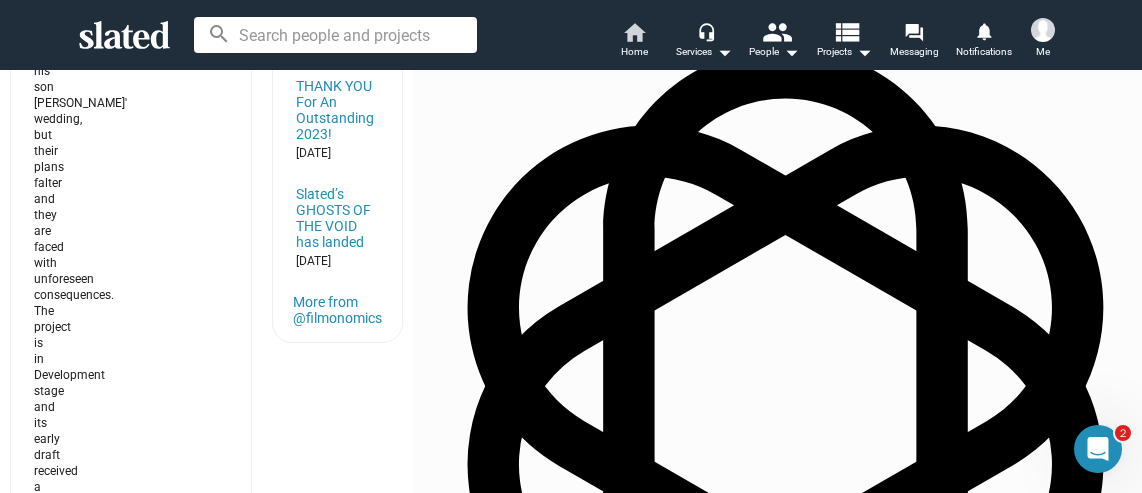 scroll, scrollTop: 1154, scrollLeft: 0, axis: vertical 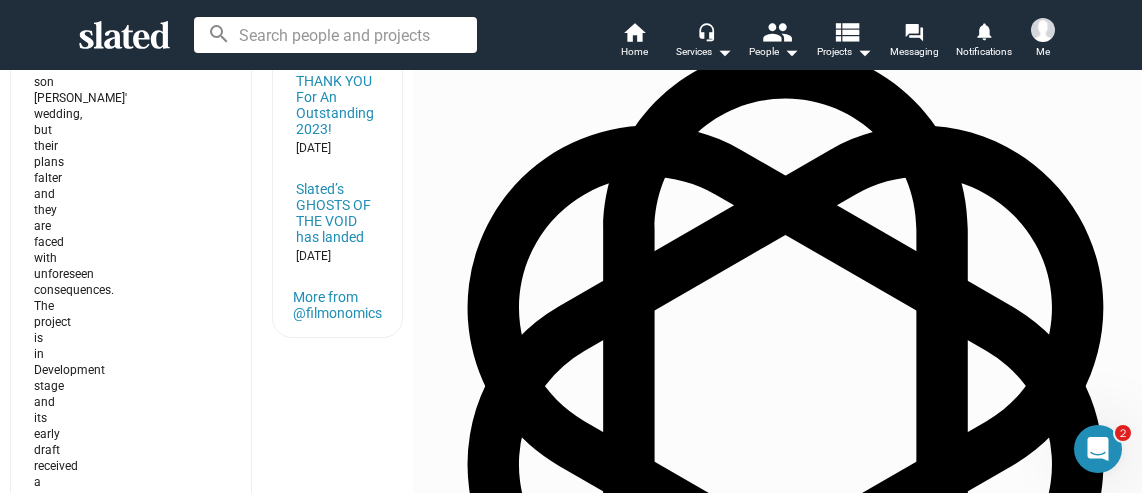 click on "Matches For You  more_vert [PERSON_NAME] the Immortal 57 Drama, Fantasy, Supernatural, Thriller | English Packaging [DATE] $400K $5M Packaging [DATE] $400K $5M  After returning home and reclaiming his throne in [GEOGRAPHIC_DATA], legendary king [PERSON_NAME] and his family are troubled by omens of impending disaster. As [PERSON_NAME] attempts to strengthen the kingdom by abdicating his throne to his son, a group of [PERSON_NAME]'s sworn enemies devises a plot to murder him.   After returning home and reclaiming his throne in [GEOGRAPHIC_DATA], legendary king [PERSON_NAME] and his family are troubled by omens of impending disaster. As [PERSON_NAME] attempts to strengthen the kingdom by abdicating his throne to his son, a group of [PERSON_NAME]'s sworn enemies devises a plot to murder him.  Seeking: Producer   Send Interest  favorite_border Save Archive Lilium Effect 41 Drama, Fantasy, Sci-fi, Thriller | English Development $0 $2M Development $0 $2M Seeking: Producer   Send Interest  favorite_border Save Archive Chó 40 Drama | English, Vietnamese Packaging $0" 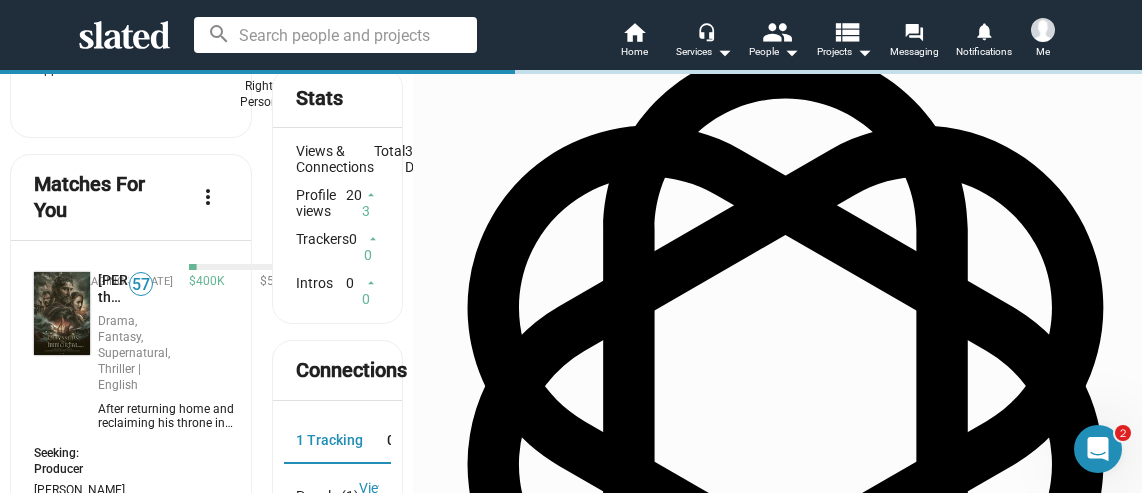 scroll, scrollTop: 328, scrollLeft: 0, axis: vertical 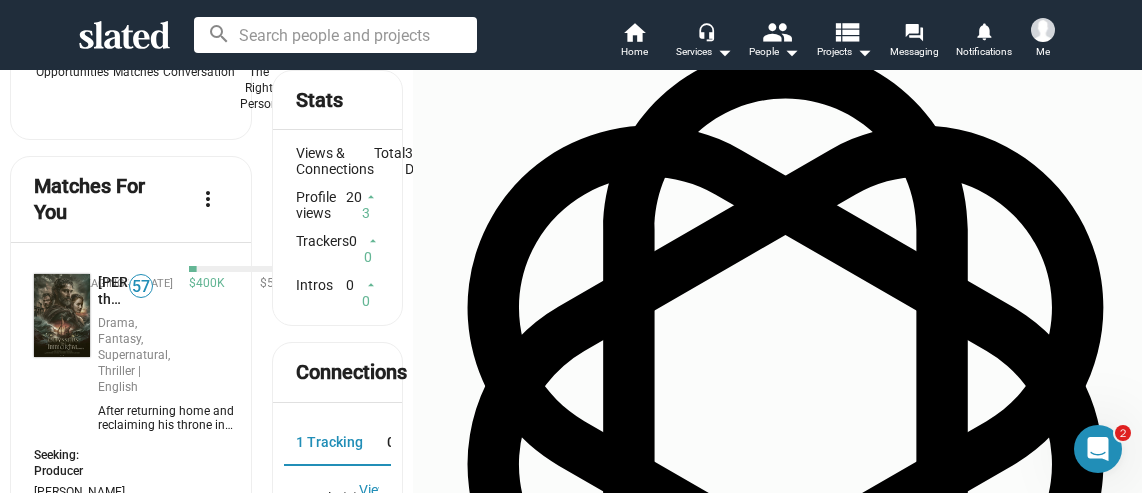 click 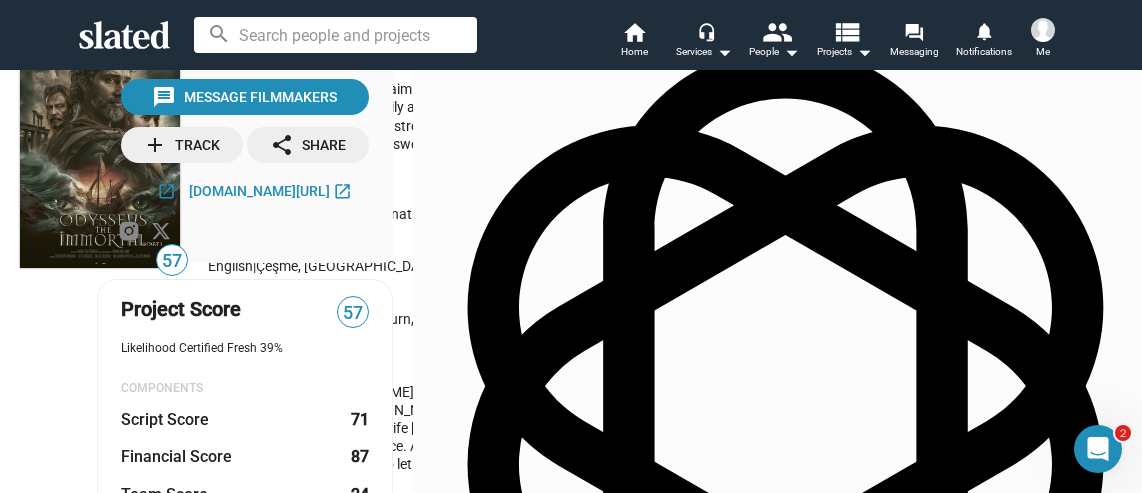 scroll, scrollTop: 75, scrollLeft: 0, axis: vertical 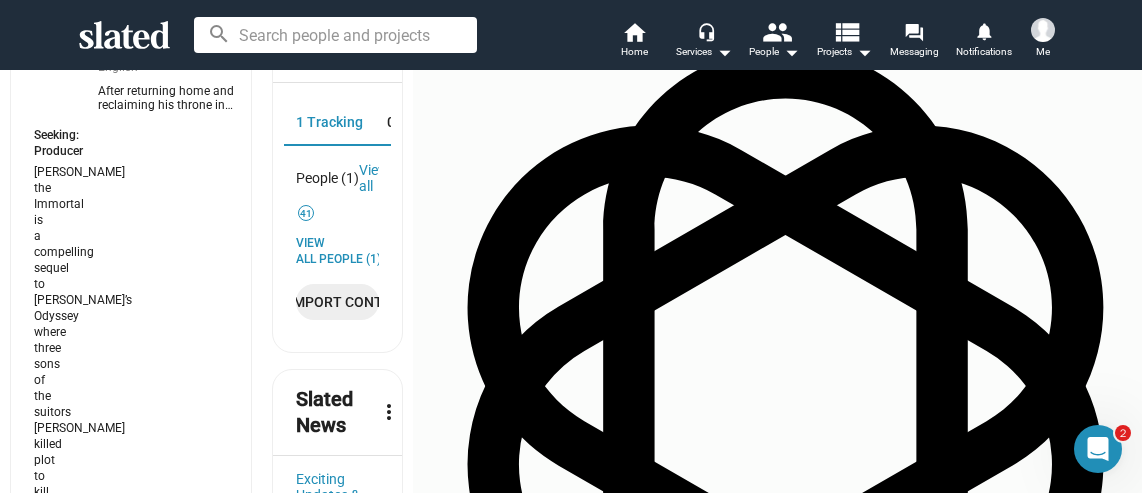 click 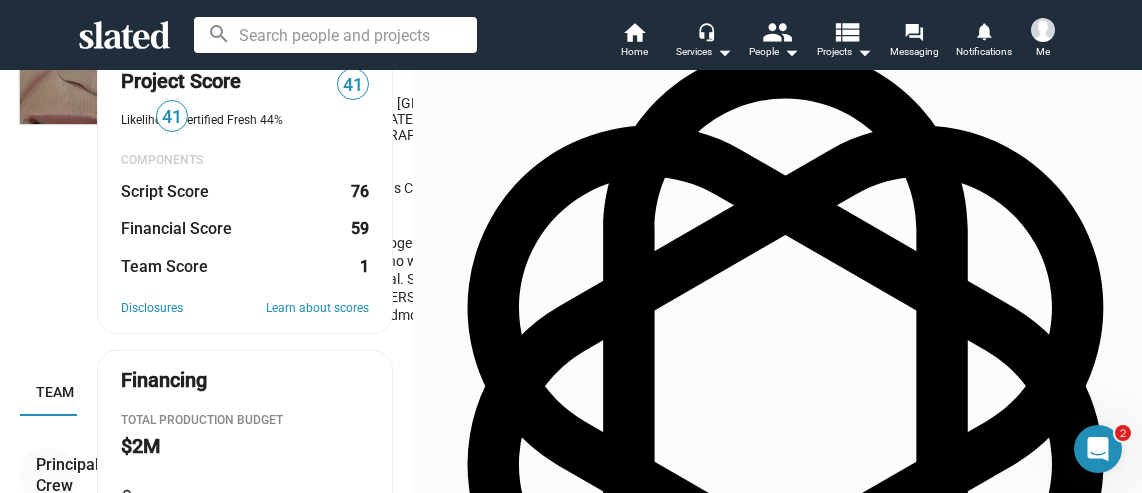 scroll, scrollTop: 200, scrollLeft: 0, axis: vertical 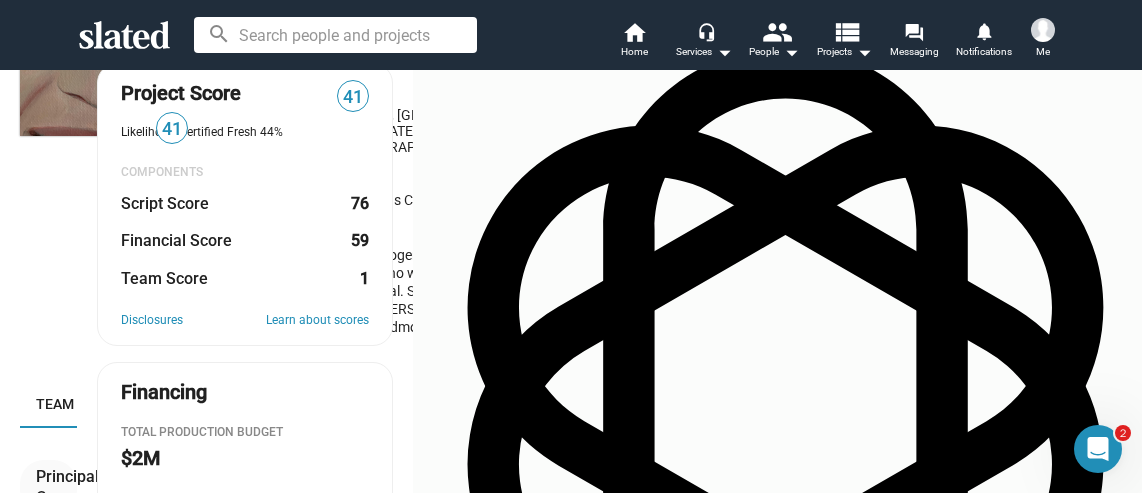 click on "Financial" at bounding box center [442, 404] 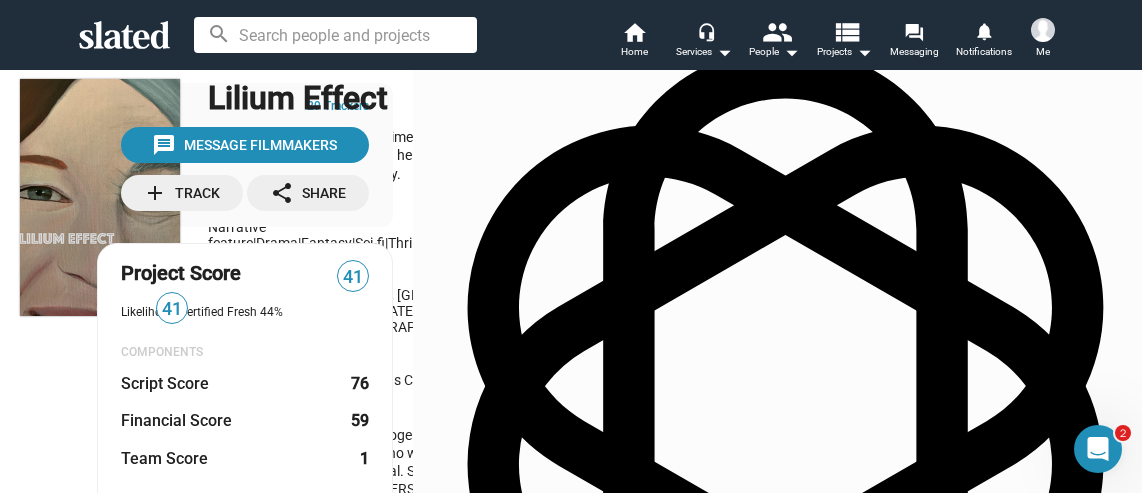 scroll, scrollTop: 0, scrollLeft: 0, axis: both 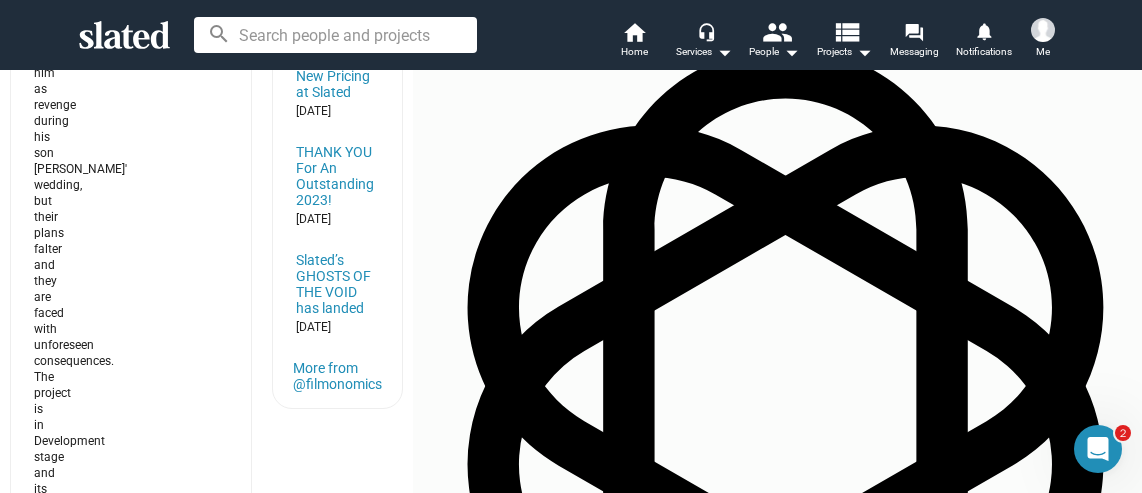 click 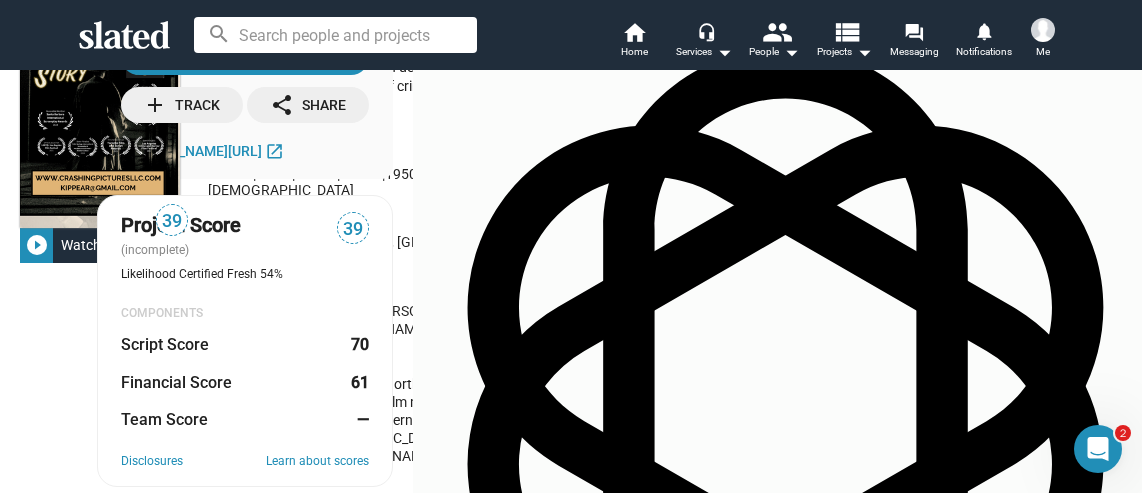 scroll, scrollTop: 0, scrollLeft: 0, axis: both 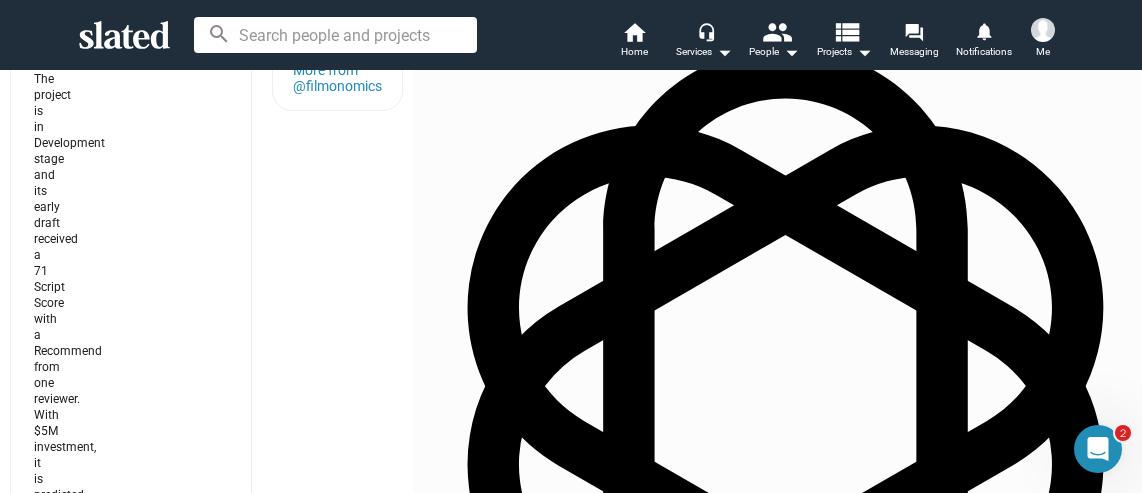 click 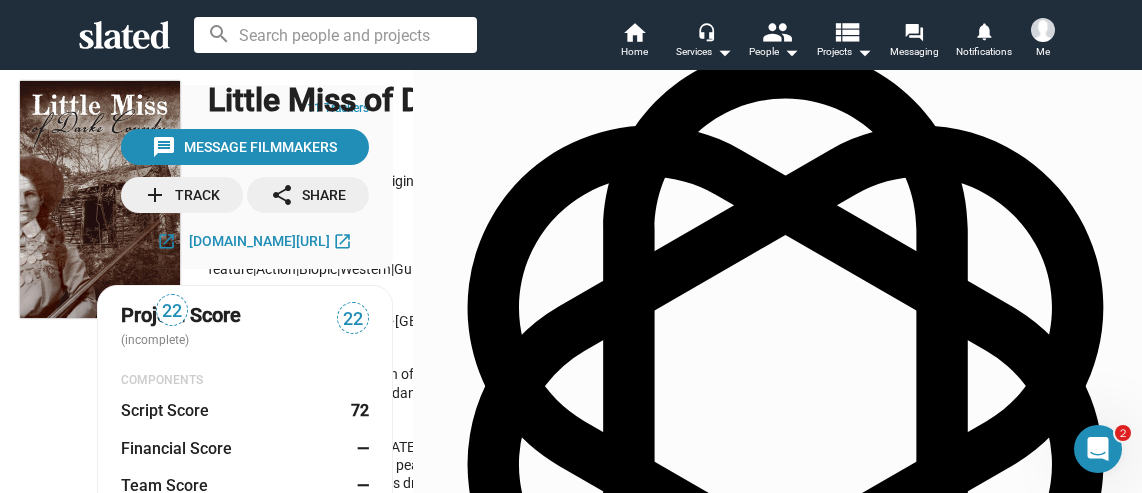 scroll, scrollTop: 0, scrollLeft: 0, axis: both 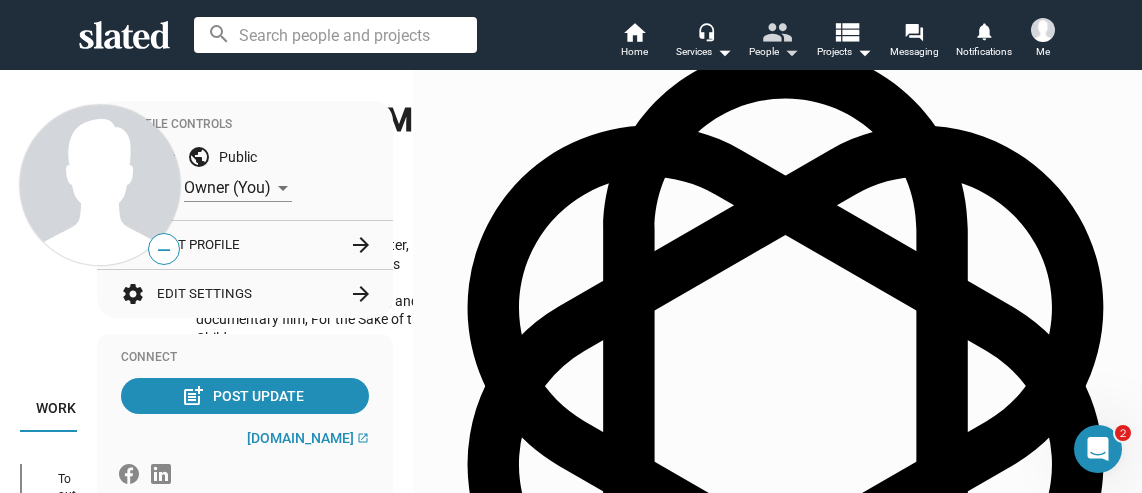 click on "people" at bounding box center [776, 31] 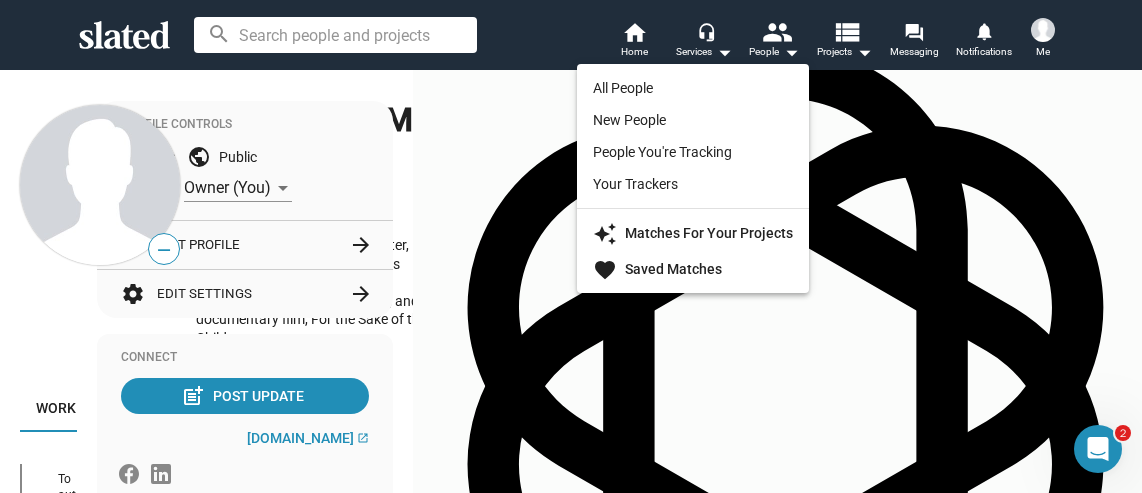click at bounding box center (571, 246) 